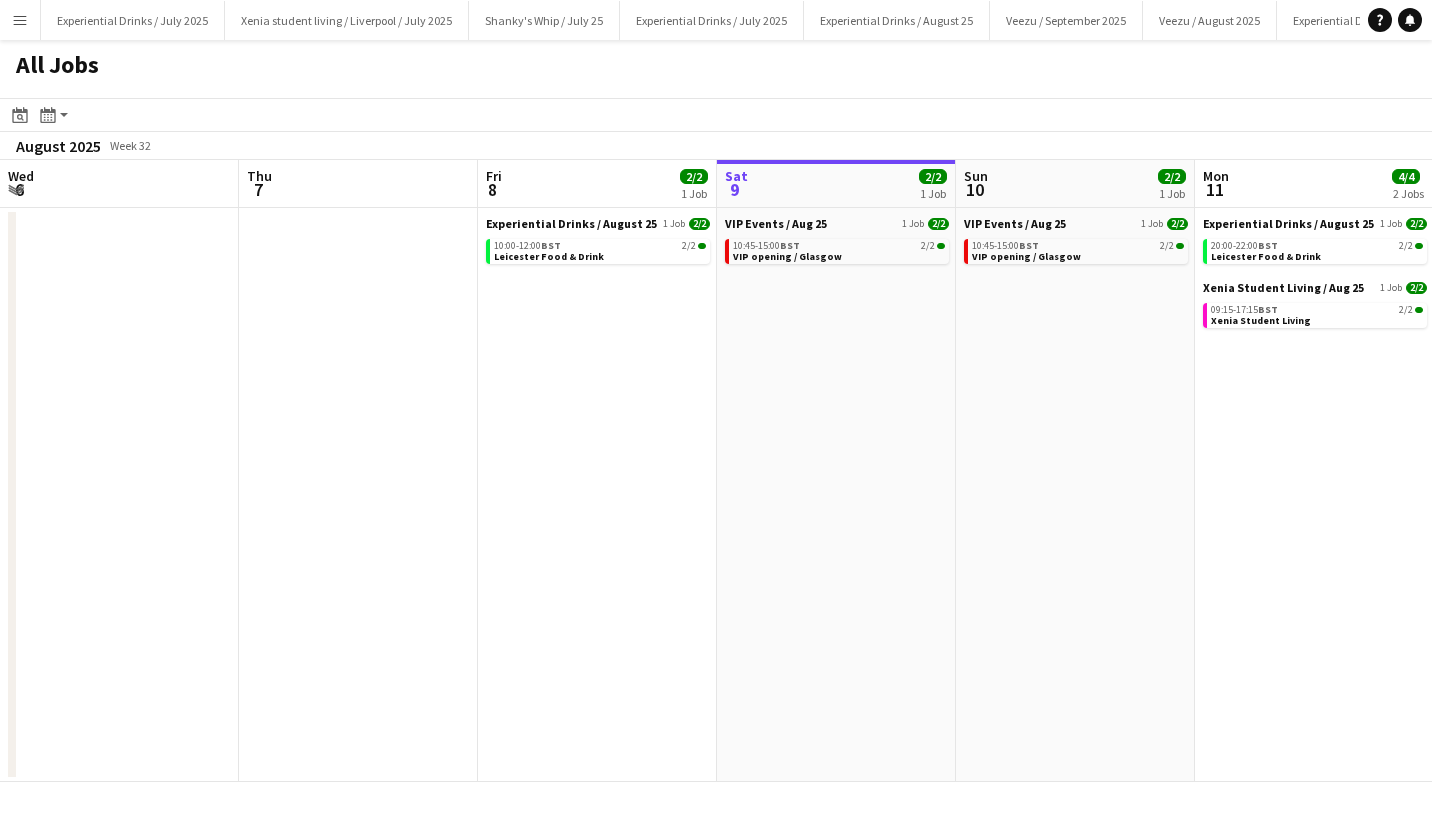 scroll, scrollTop: 0, scrollLeft: 0, axis: both 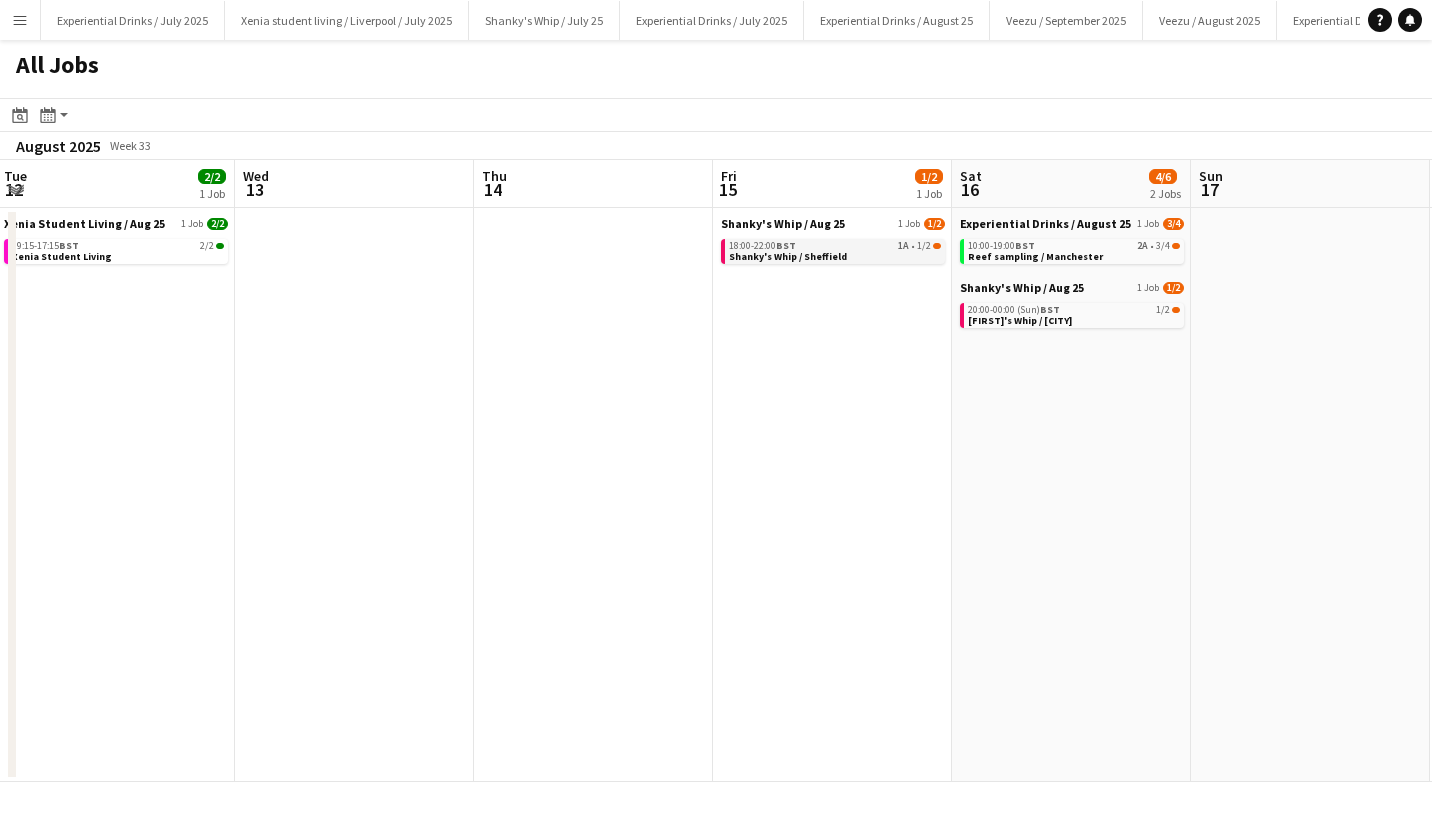 click on "Shanky's Whip / Sheffield" at bounding box center (788, 256) 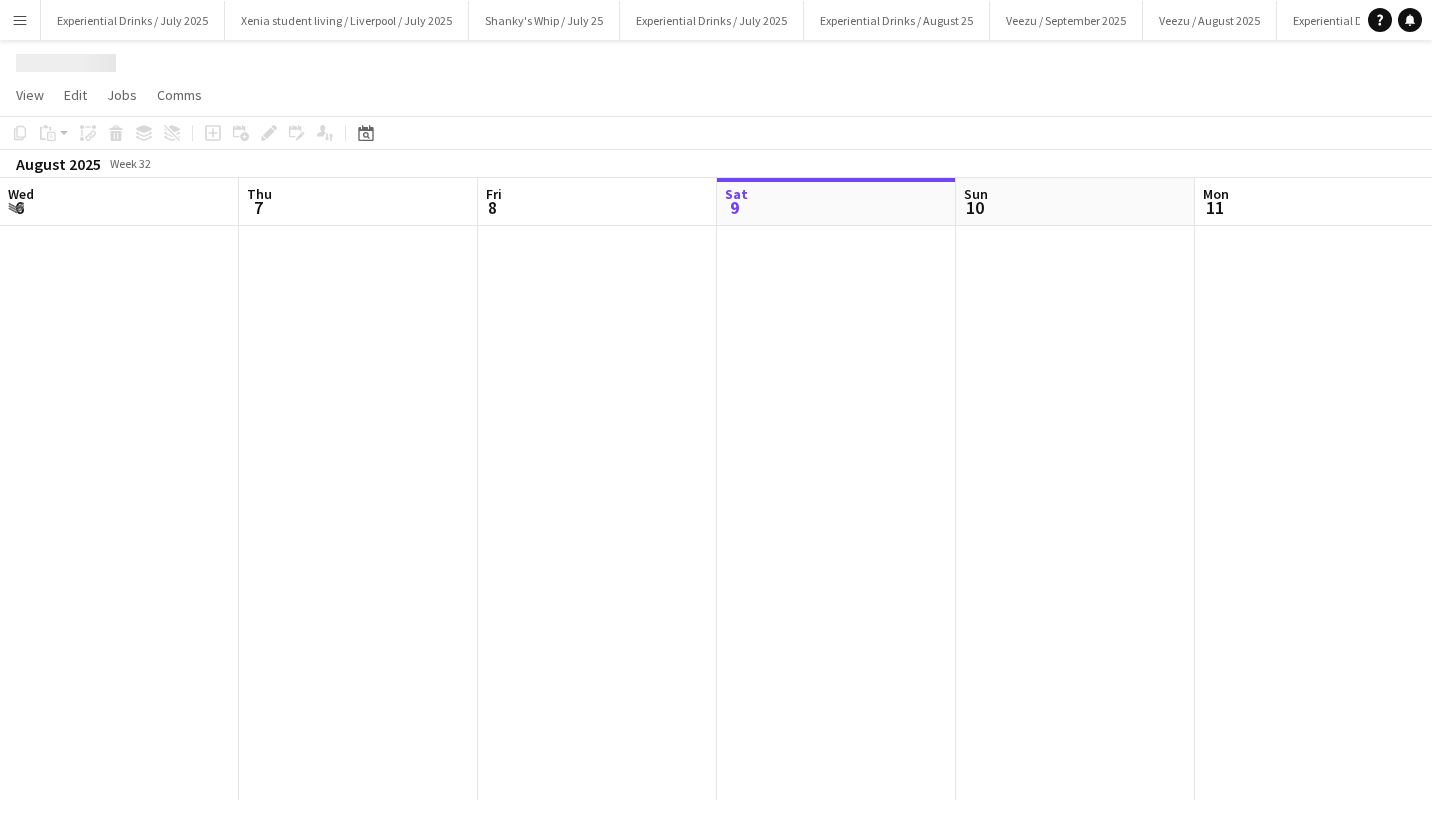scroll, scrollTop: 0, scrollLeft: 0, axis: both 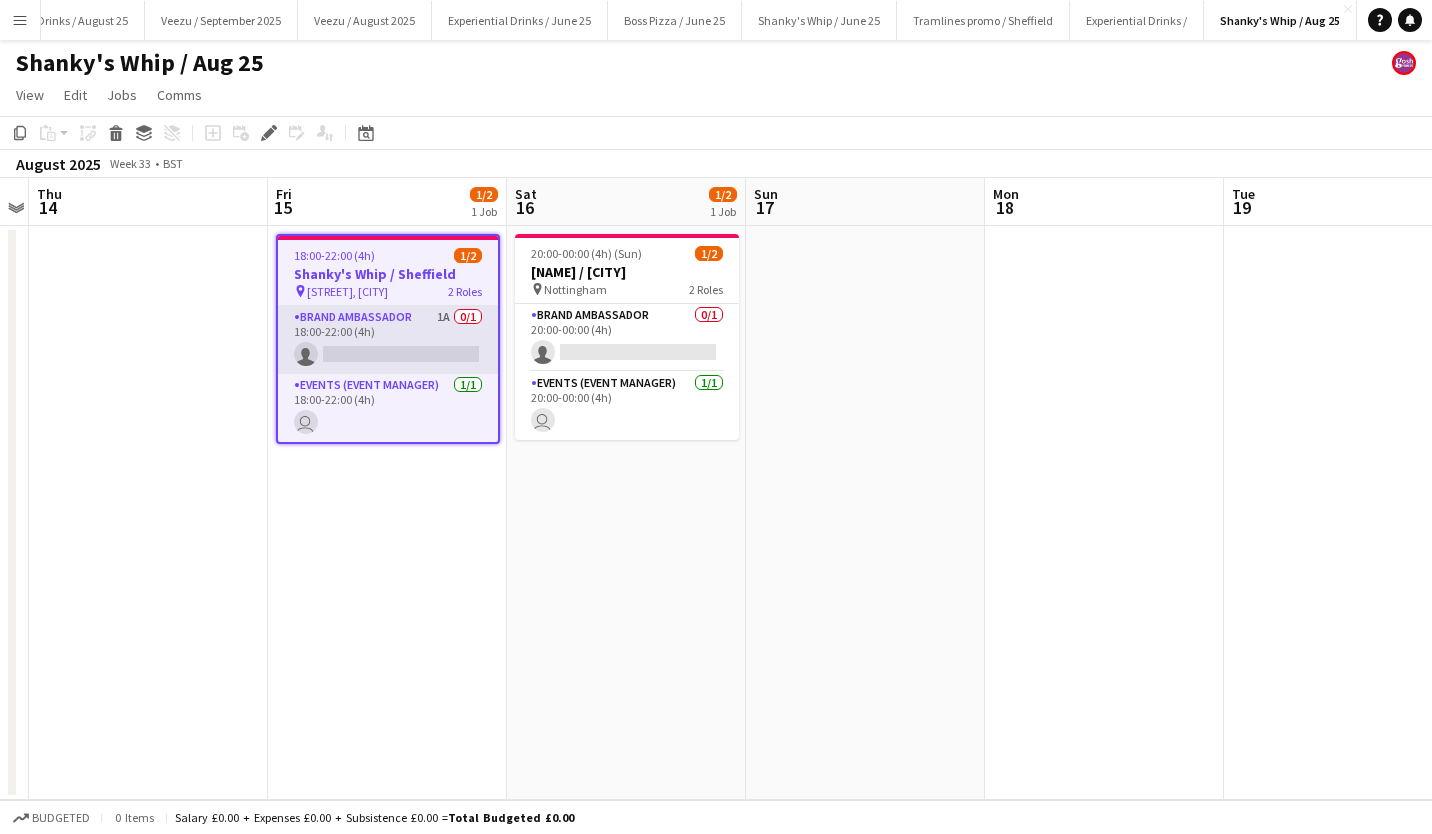 click on "Brand Ambassador   1A   0/1   18:00-22:00 (4h)
single-neutral-actions" at bounding box center (388, 340) 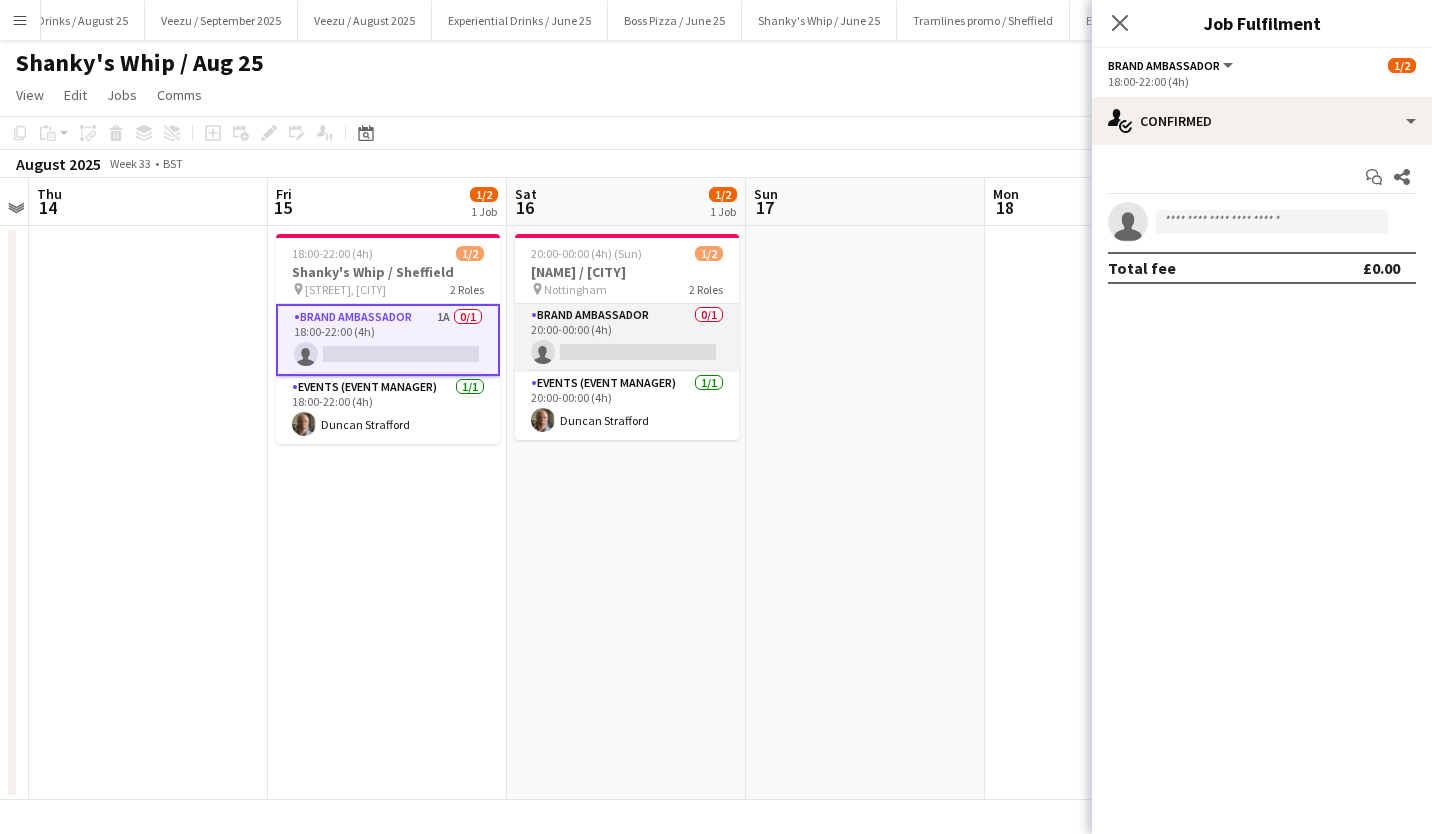 click on "Brand Ambassador   0/1   20:00-00:00 (4h)
single-neutral-actions" at bounding box center [627, 338] 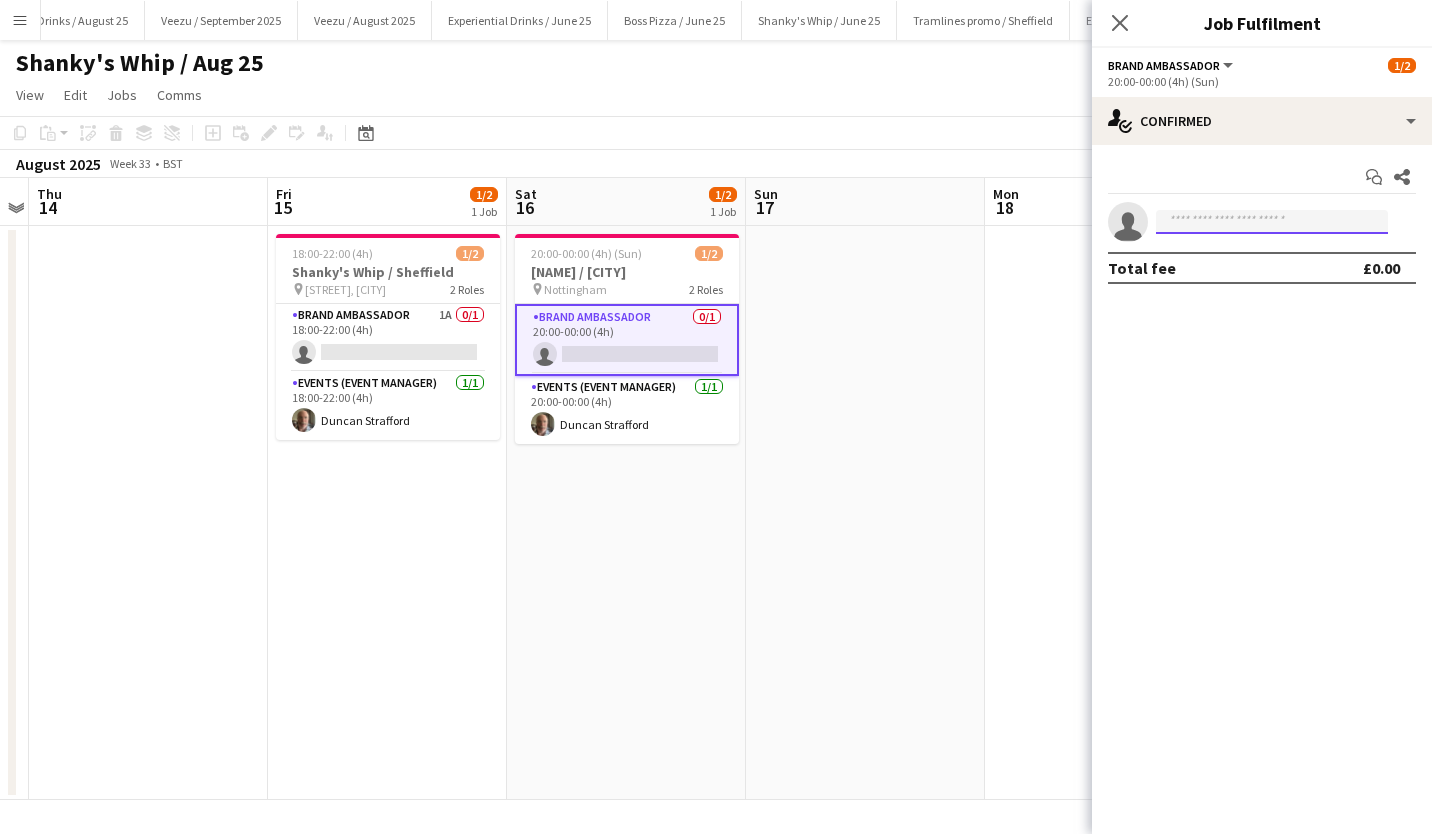 click at bounding box center (1272, 222) 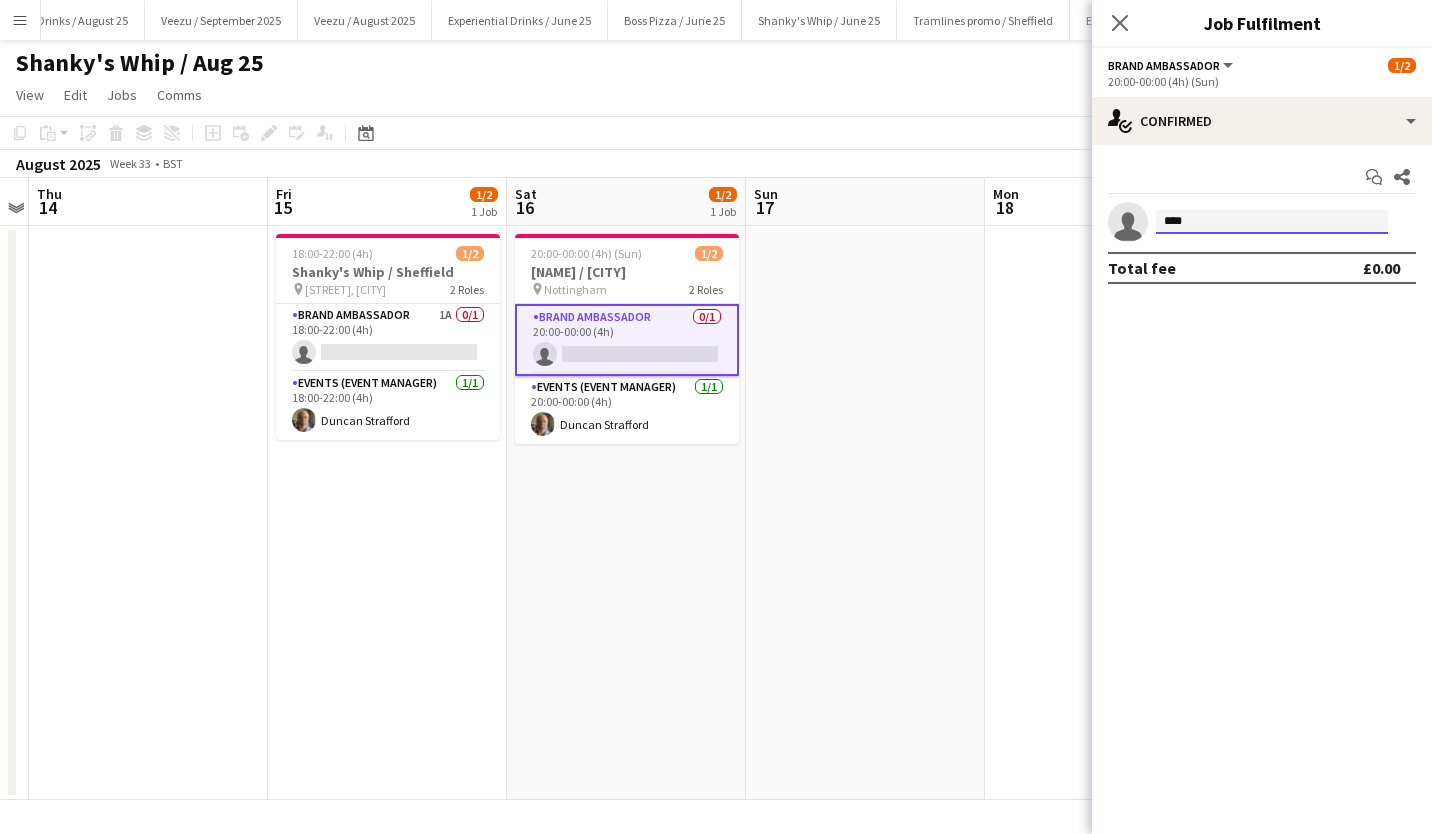 type on "*****" 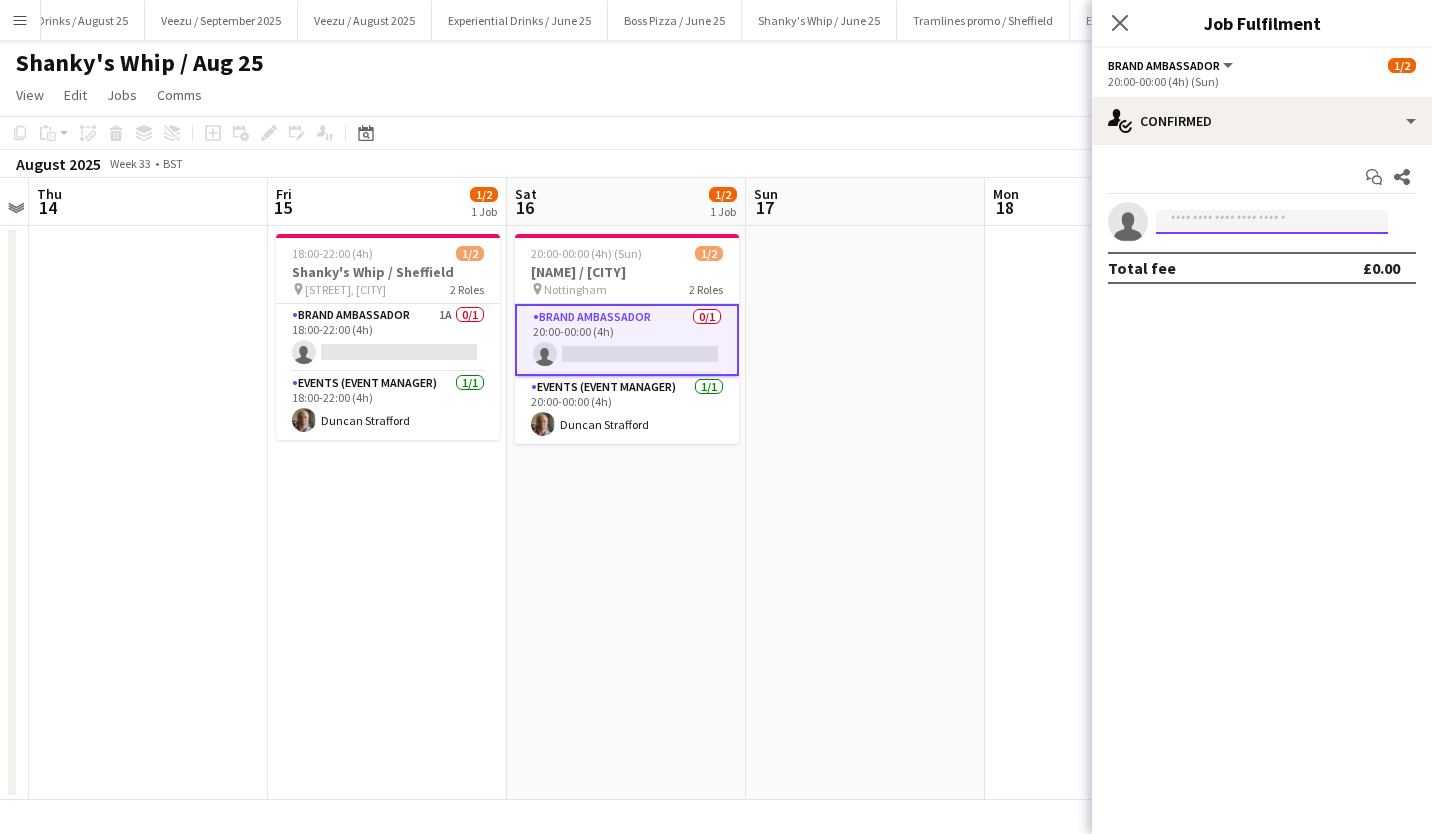 click at bounding box center [1272, 222] 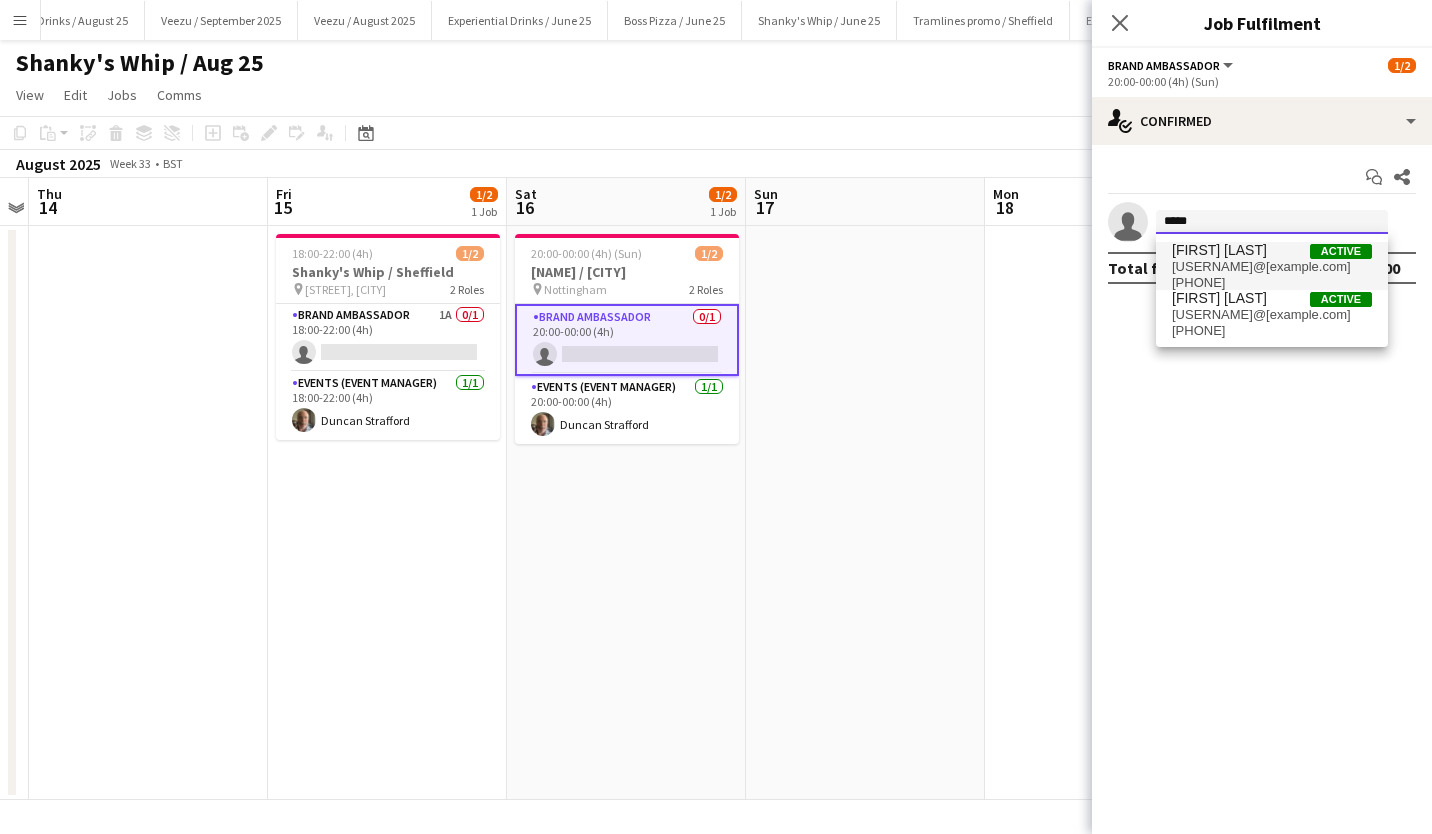 type on "*****" 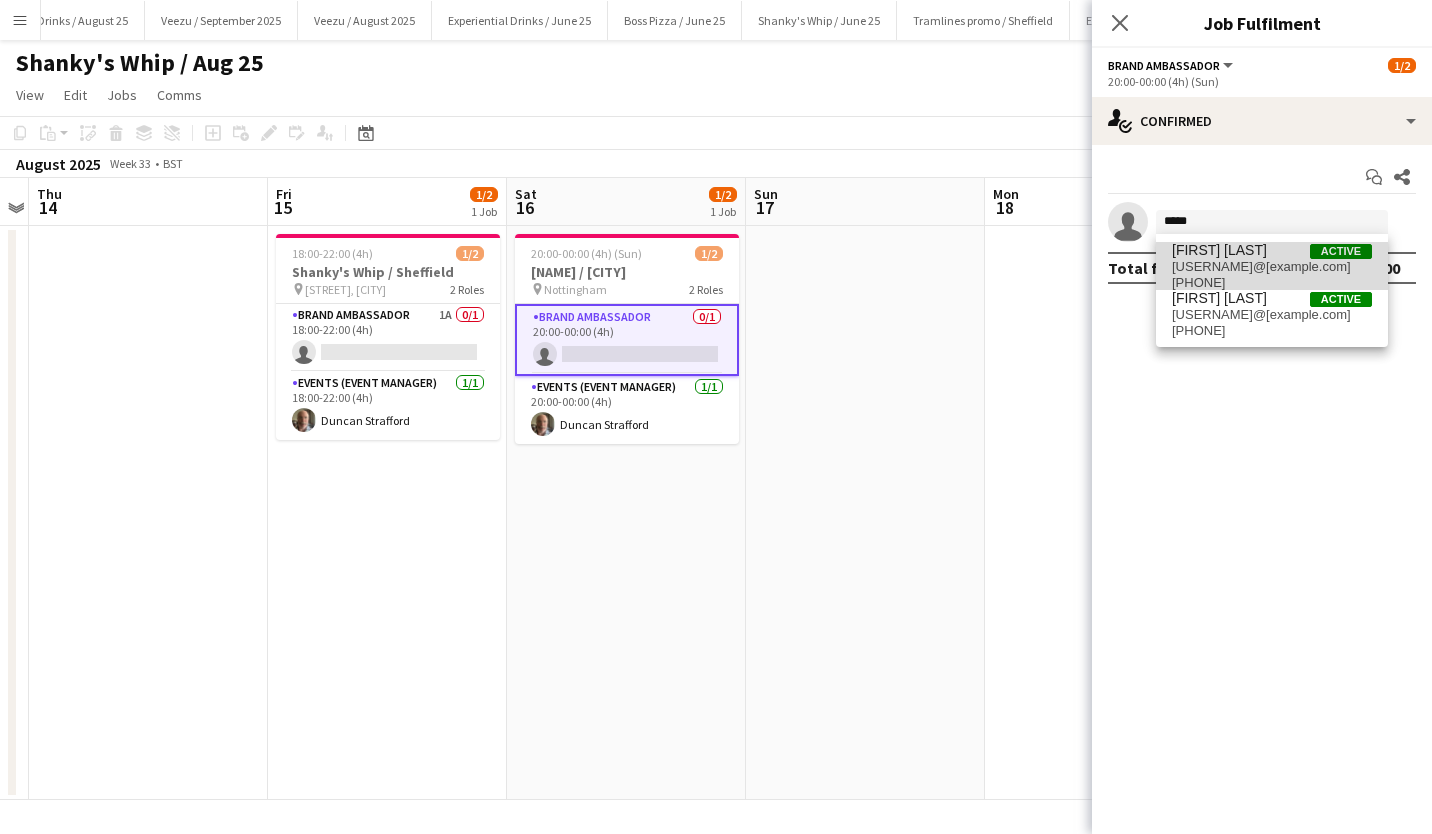 click on "[USERNAME]@[DOMAIN]" at bounding box center (1272, 267) 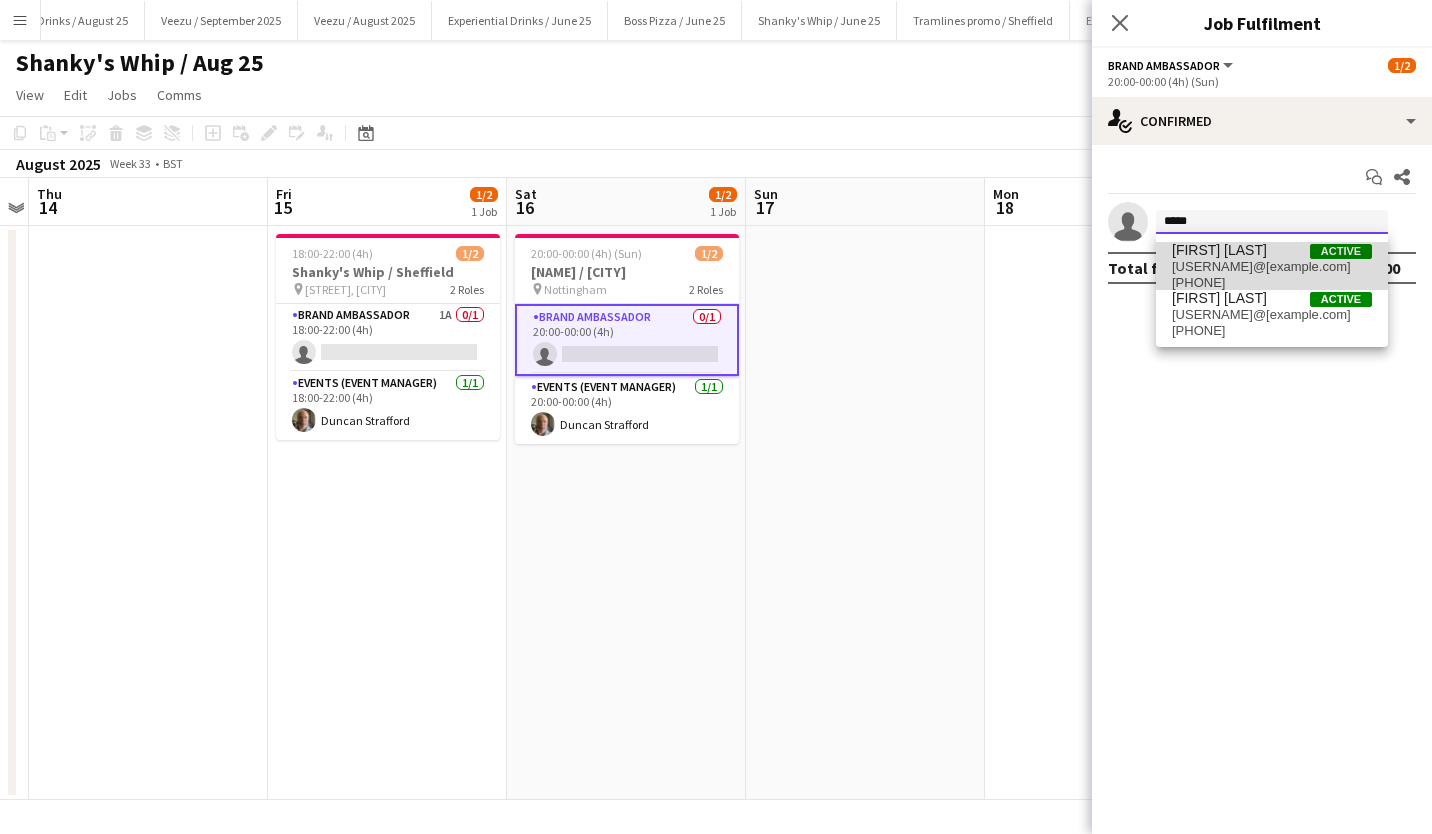 type 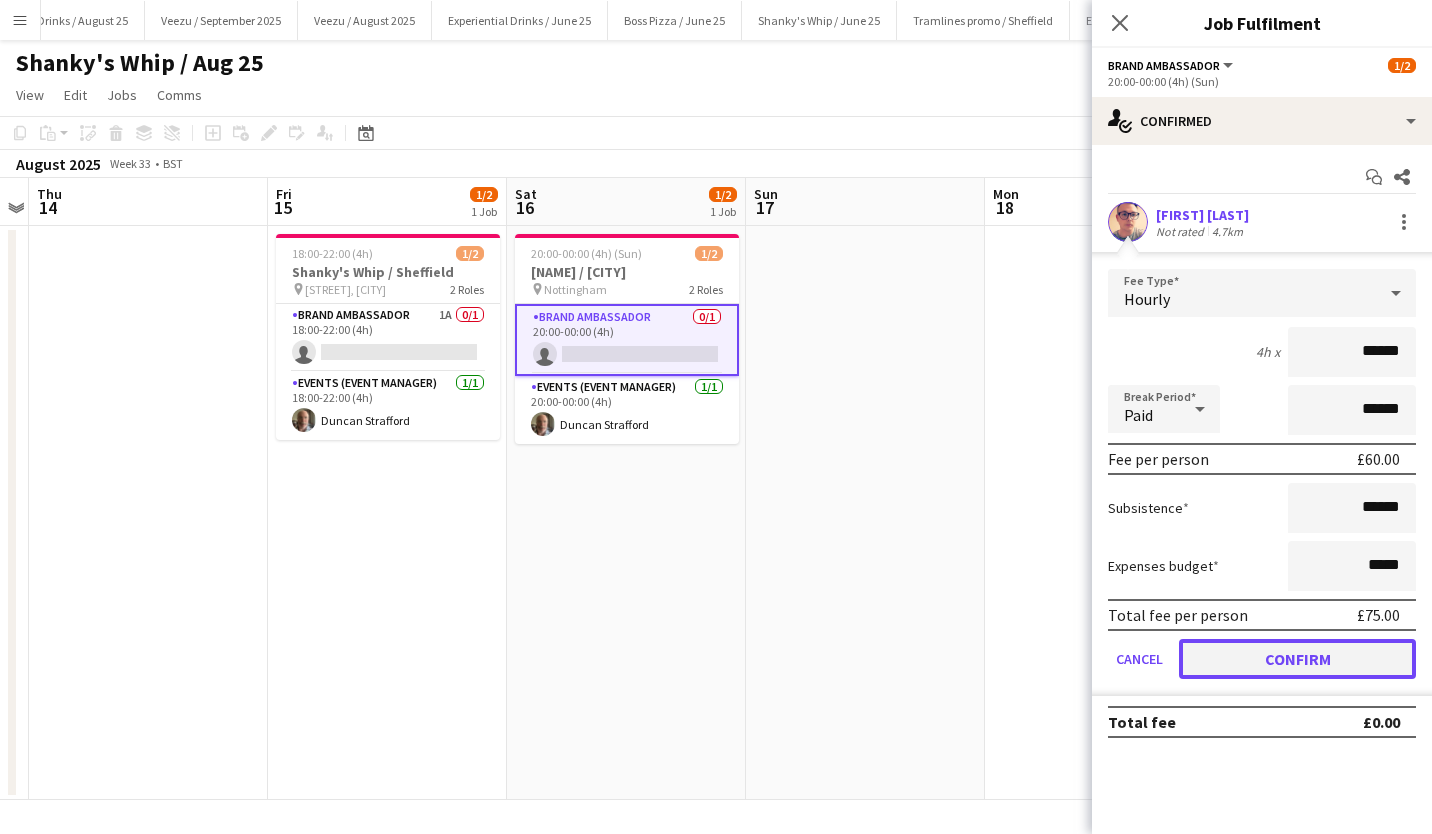 click on "Confirm" at bounding box center [1297, 659] 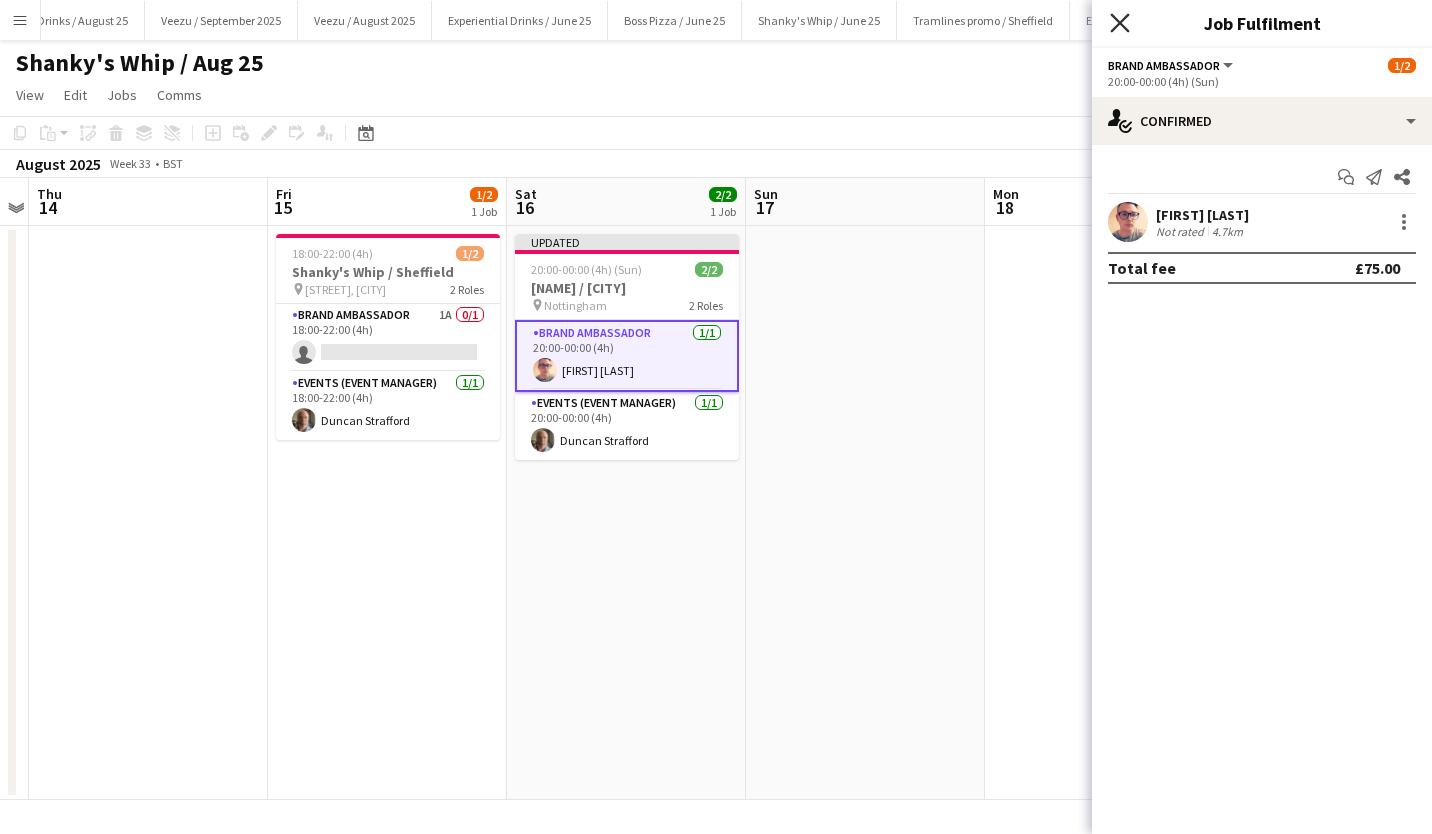 click on "Close pop-in" 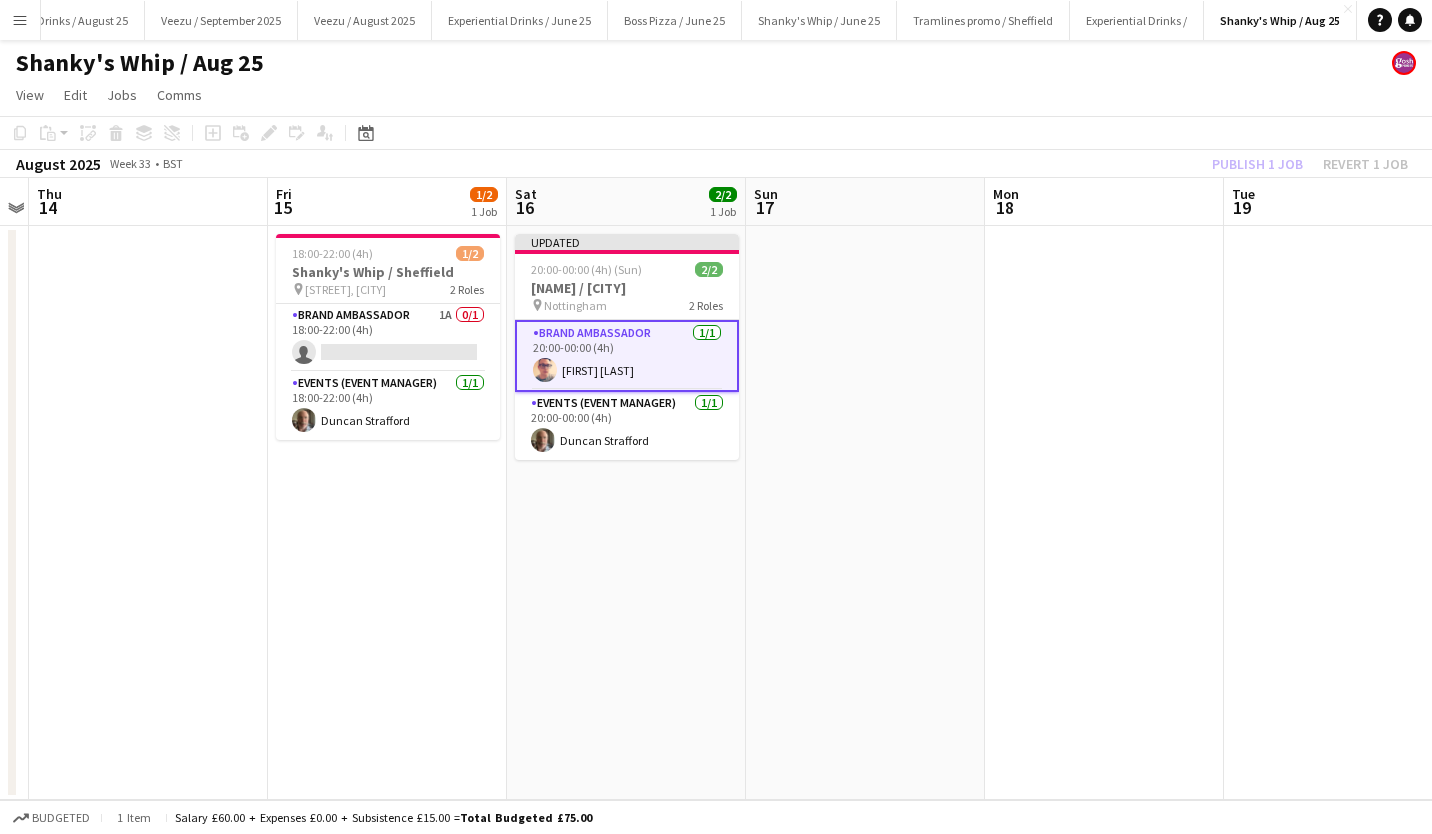 click at bounding box center [865, 513] 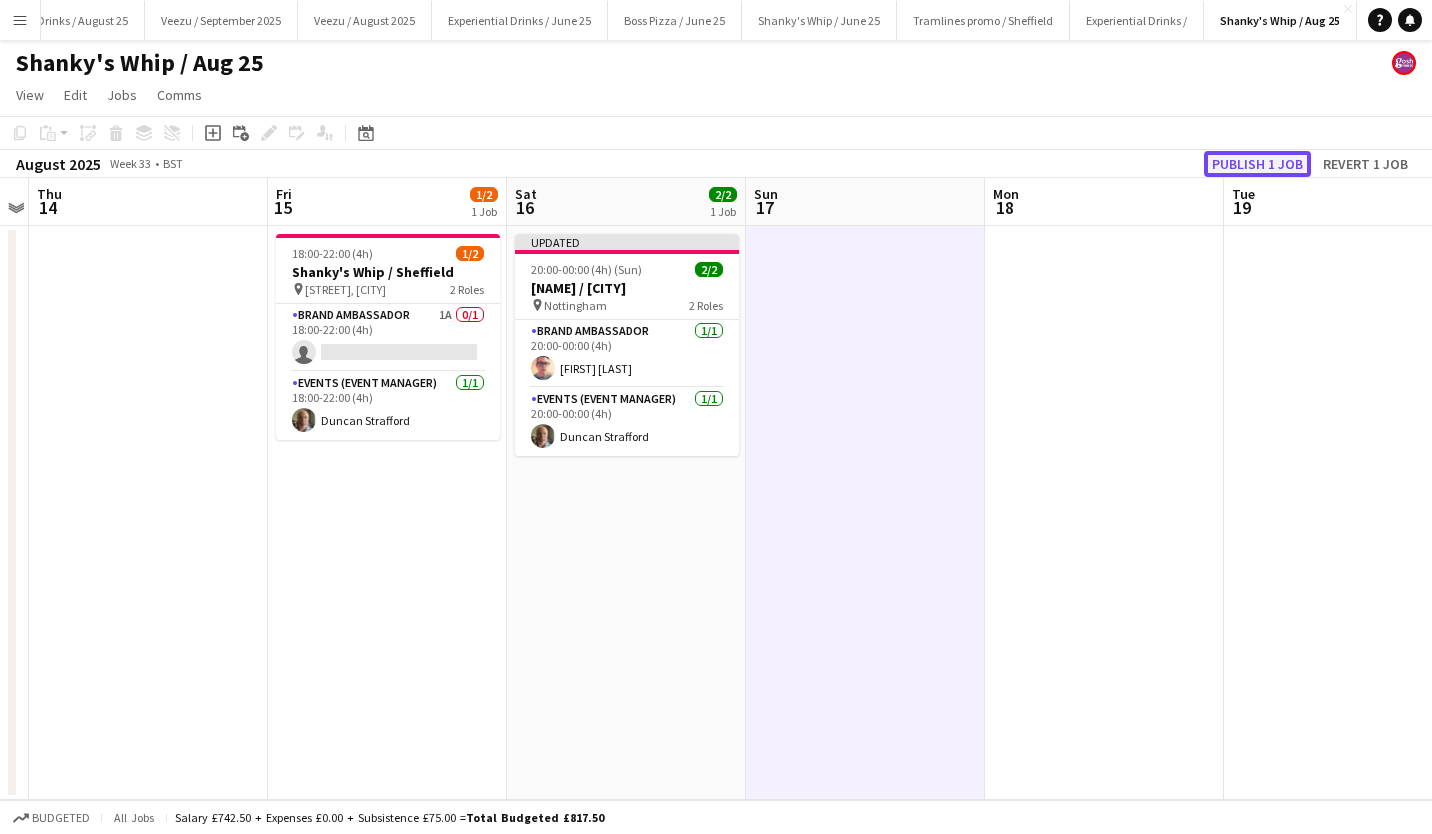 click on "Publish 1 job" 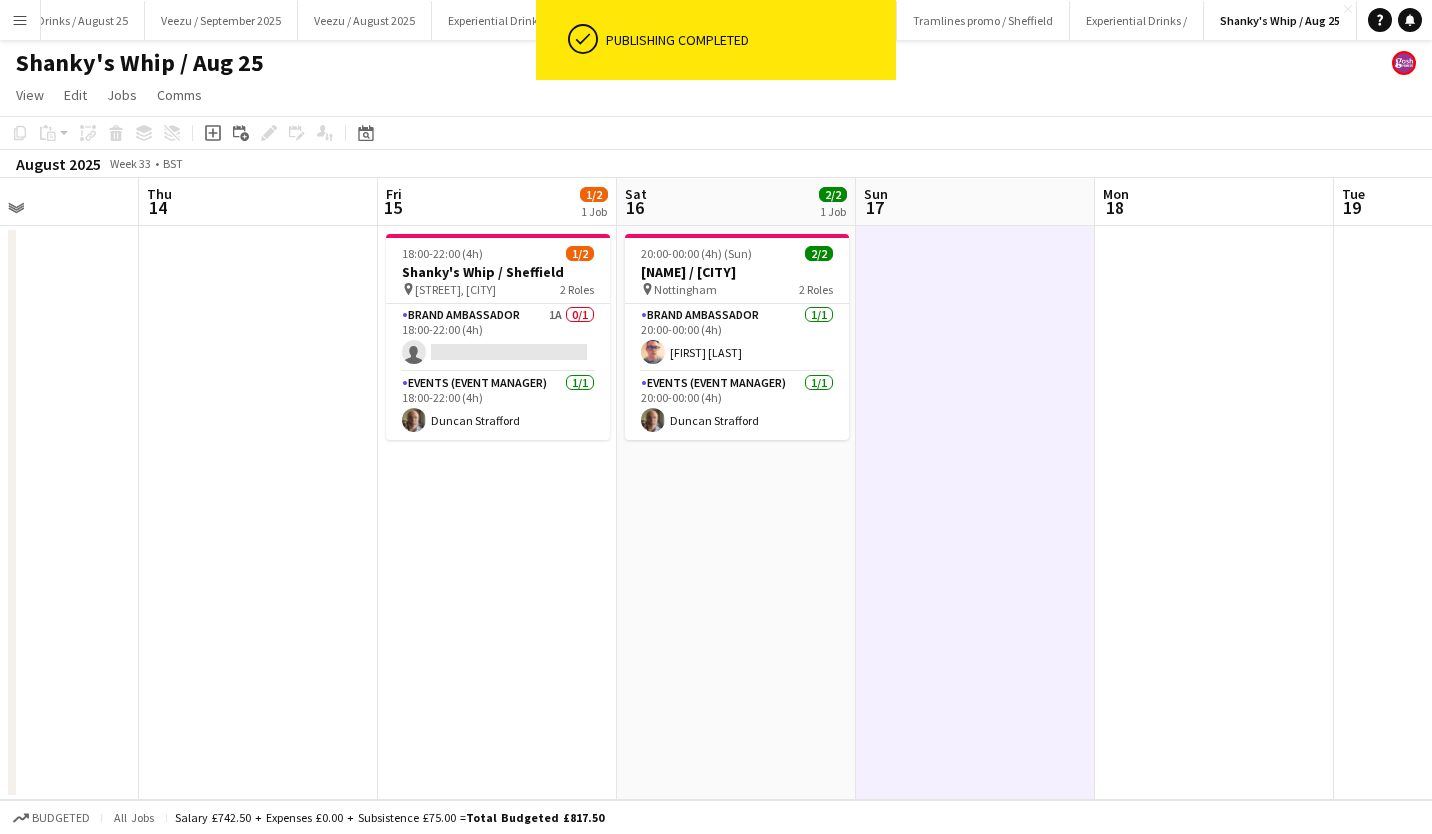 scroll, scrollTop: 0, scrollLeft: 577, axis: horizontal 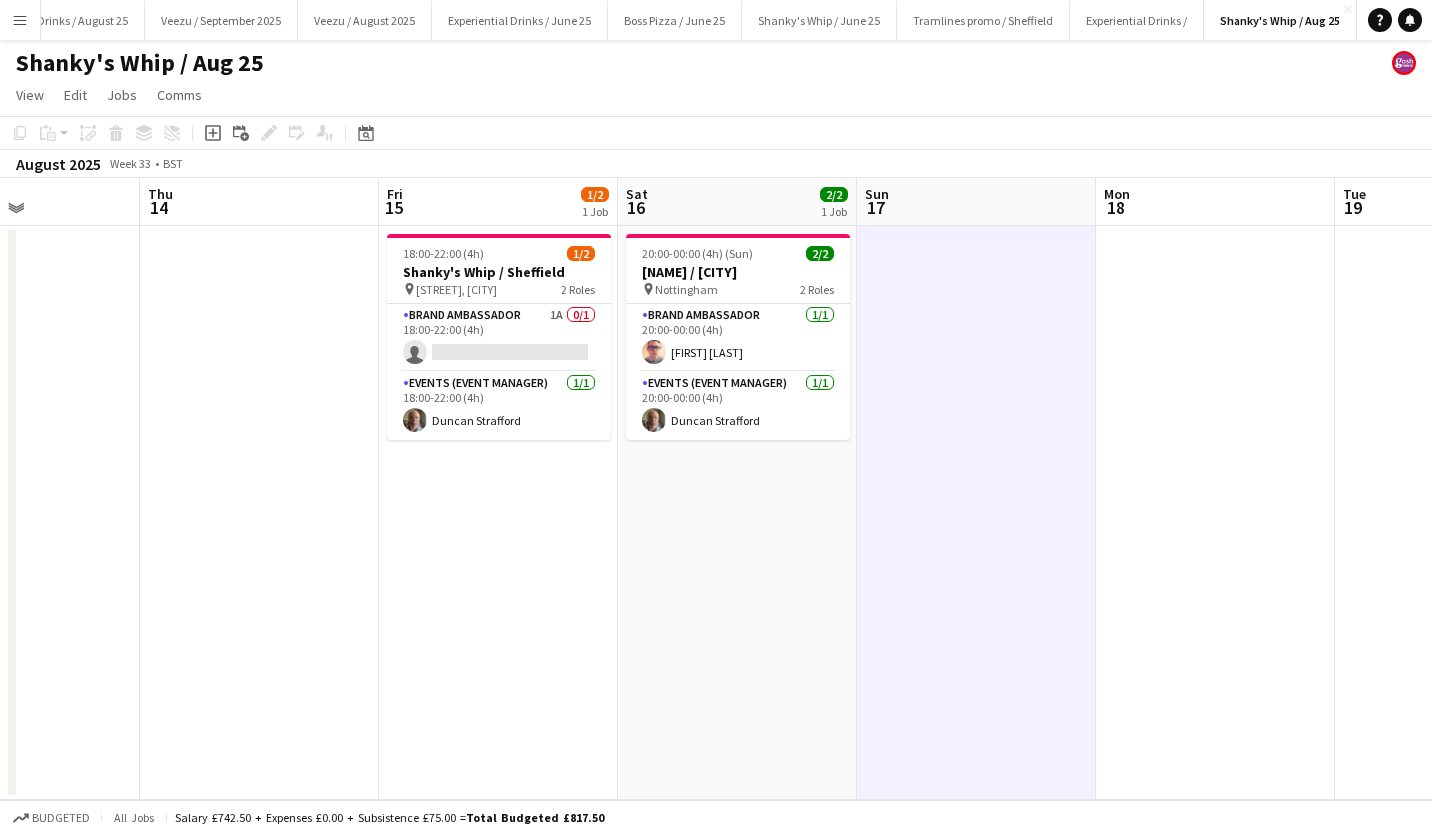 click on "Menu" at bounding box center (20, 20) 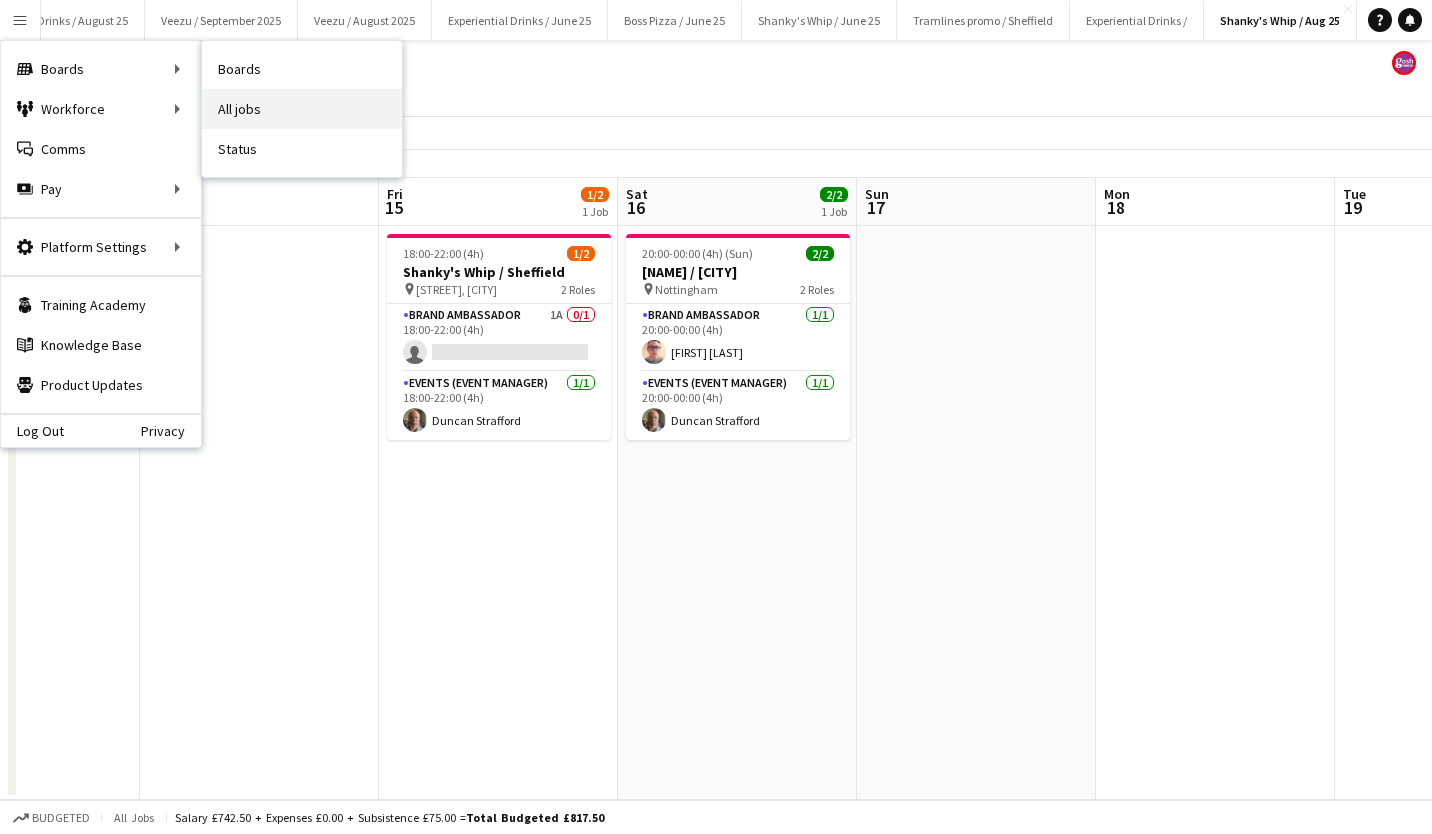 click on "All jobs" at bounding box center (302, 109) 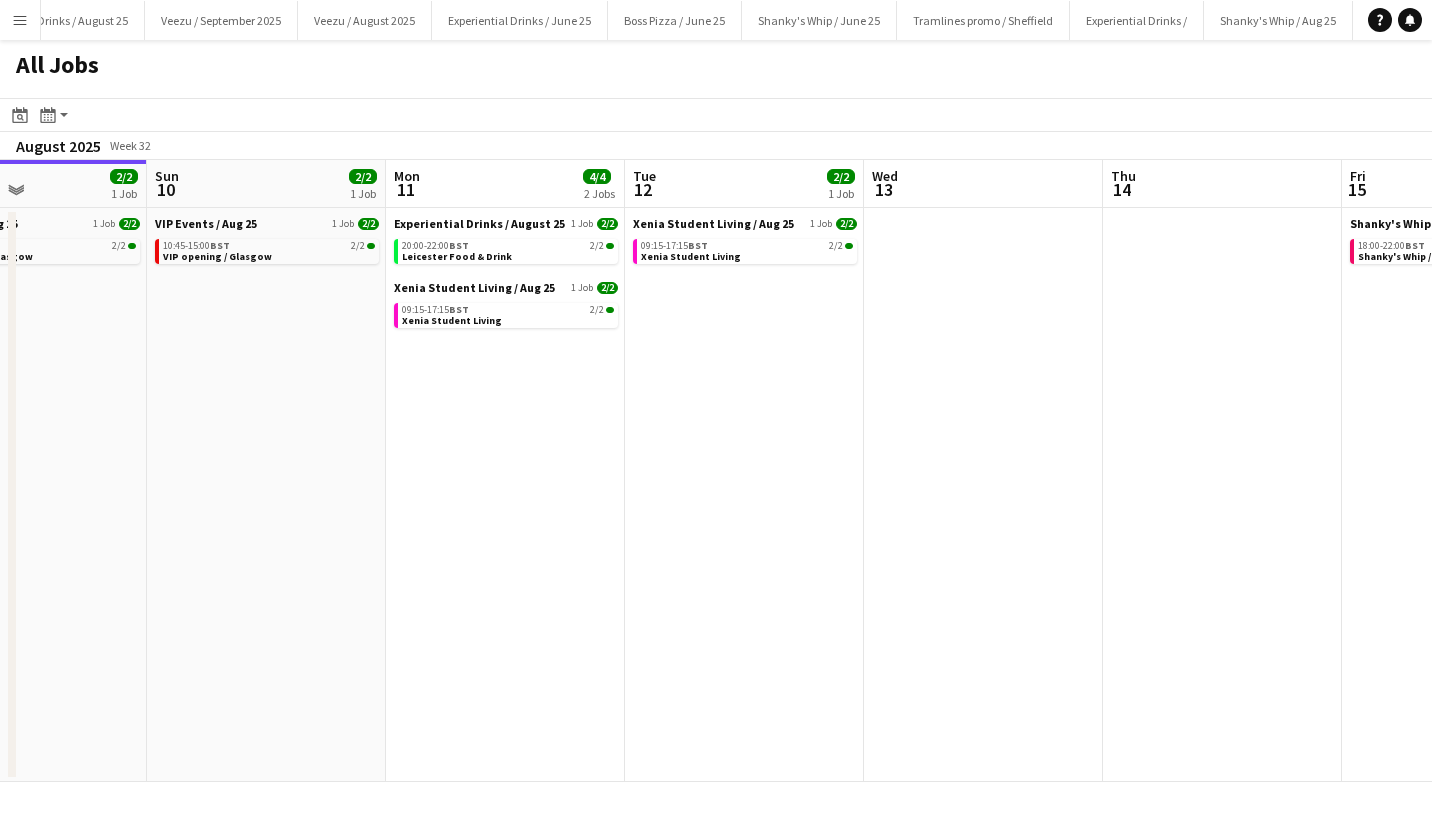 scroll, scrollTop: 0, scrollLeft: 571, axis: horizontal 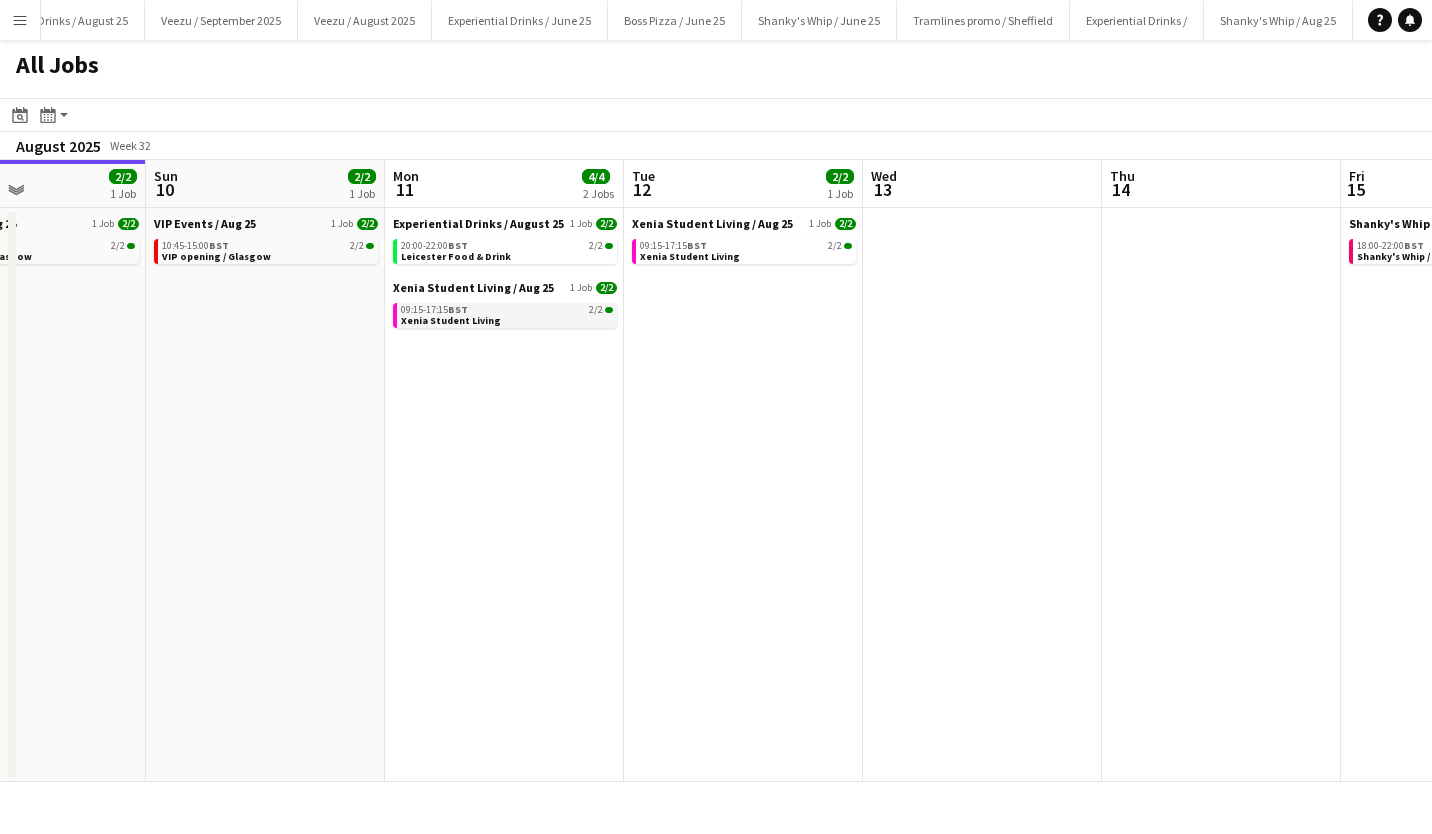 click on "Xenia Student Living" at bounding box center [451, 320] 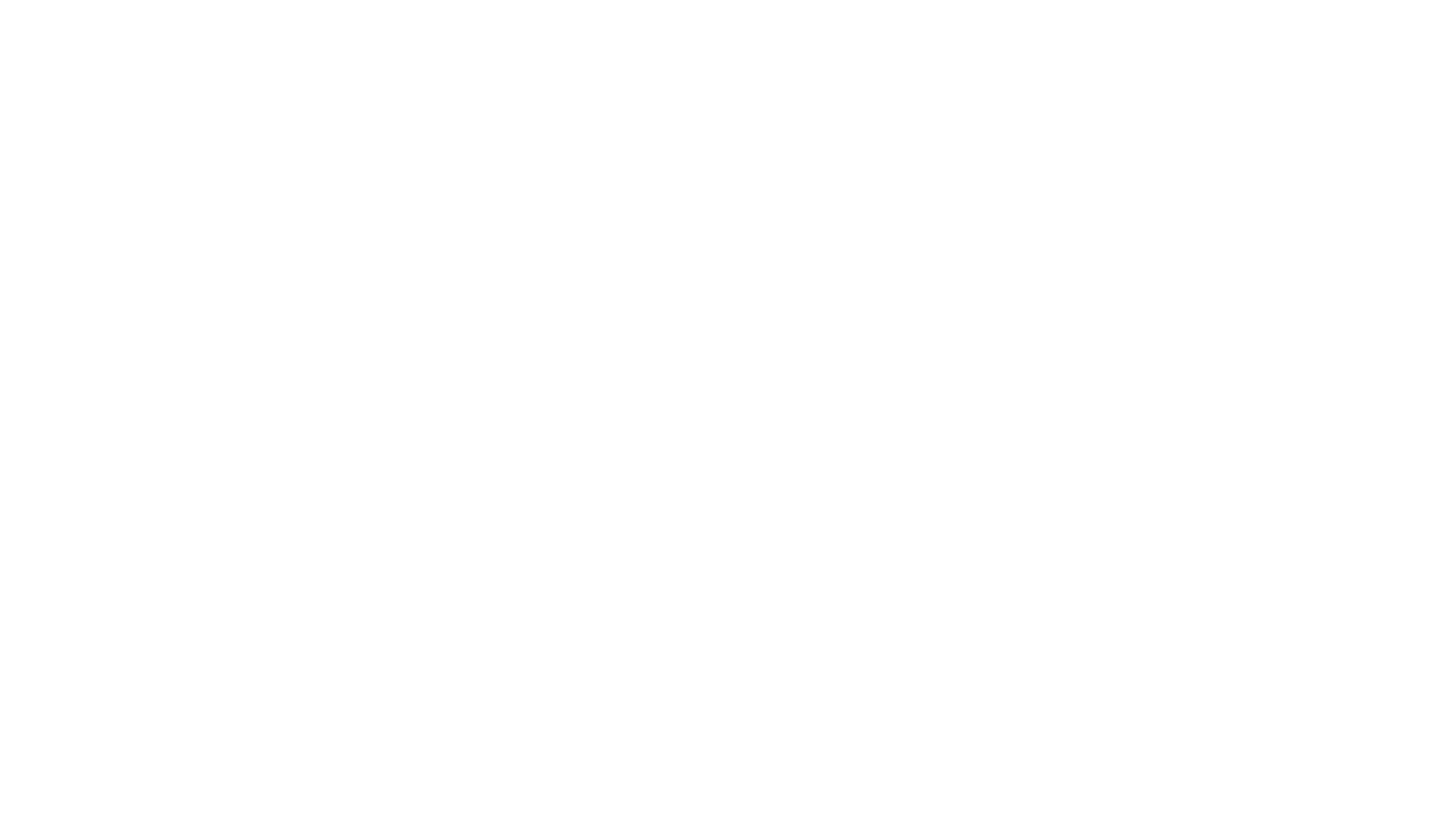 scroll, scrollTop: 0, scrollLeft: 0, axis: both 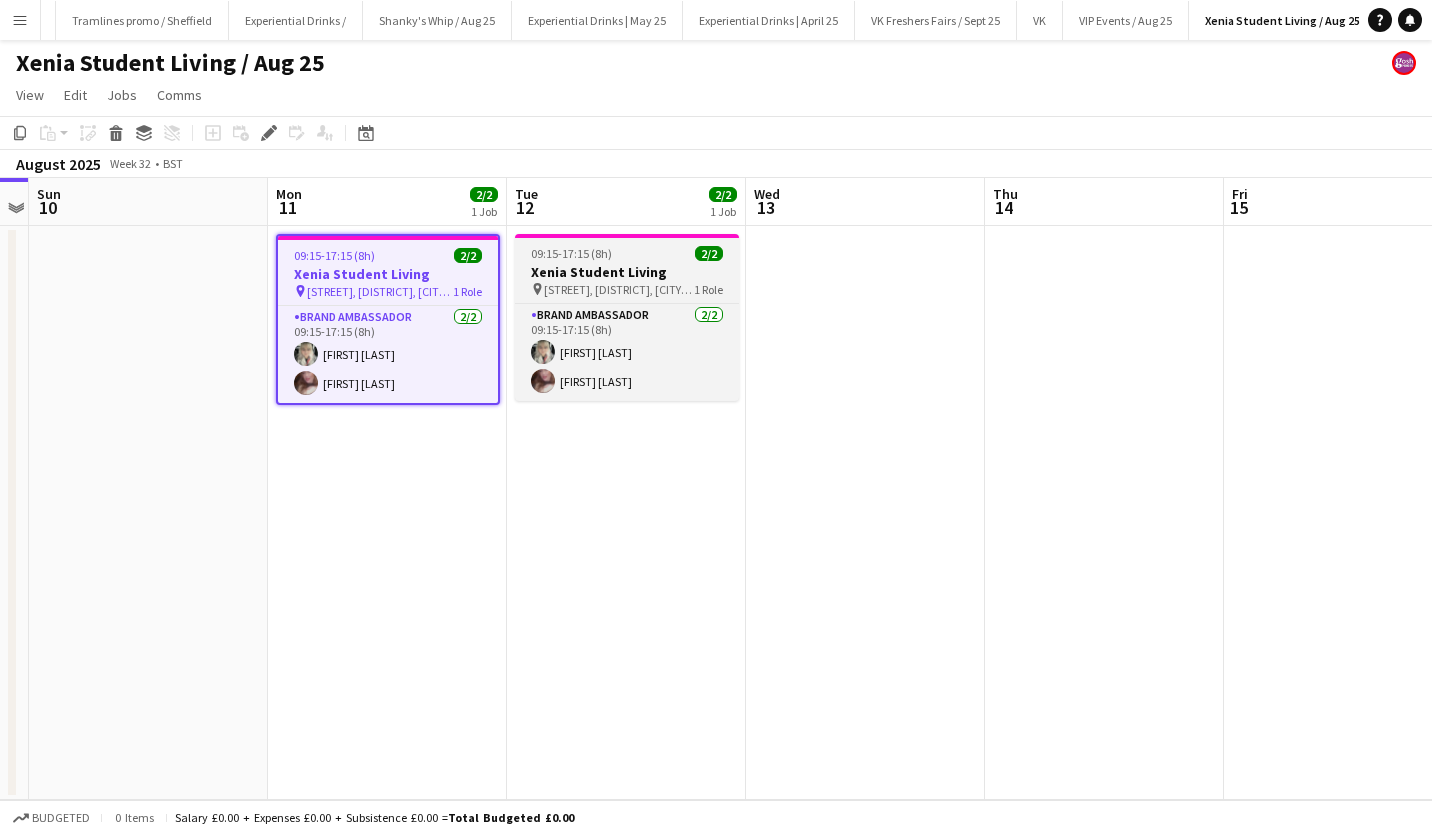 click on "09:15-17:15 (8h)" at bounding box center (571, 253) 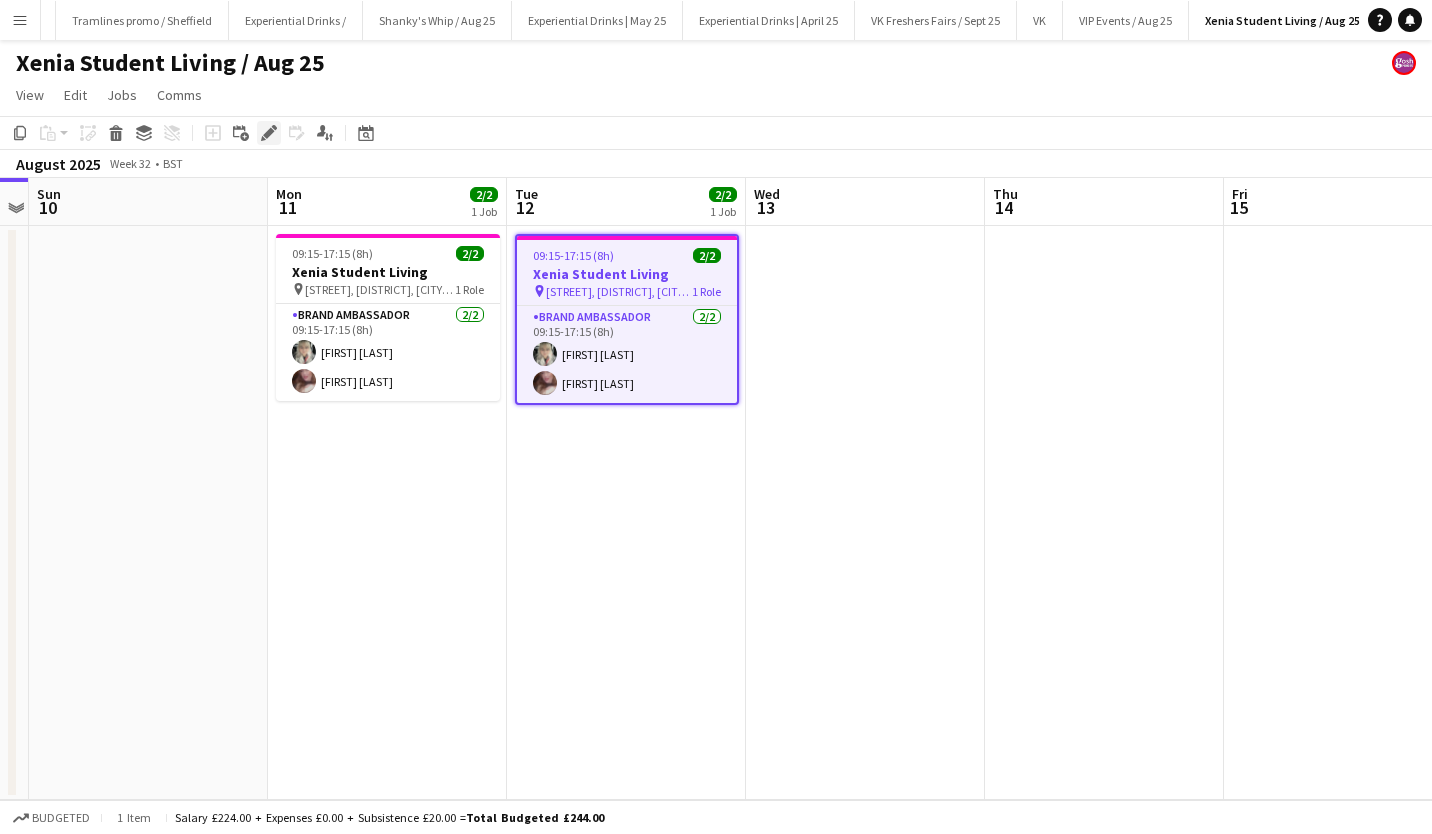 click on "Edit" 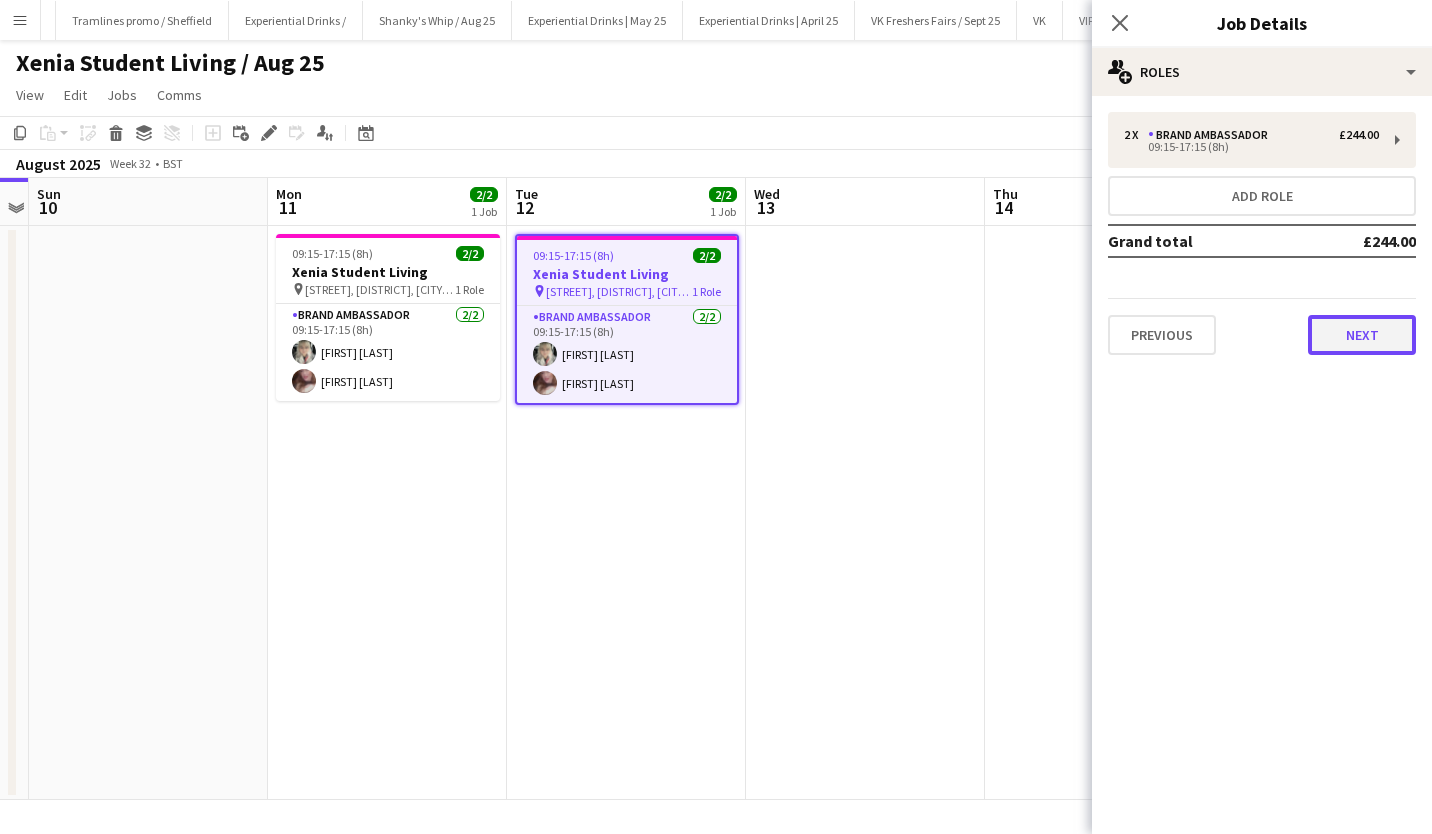 click on "Next" at bounding box center (1362, 335) 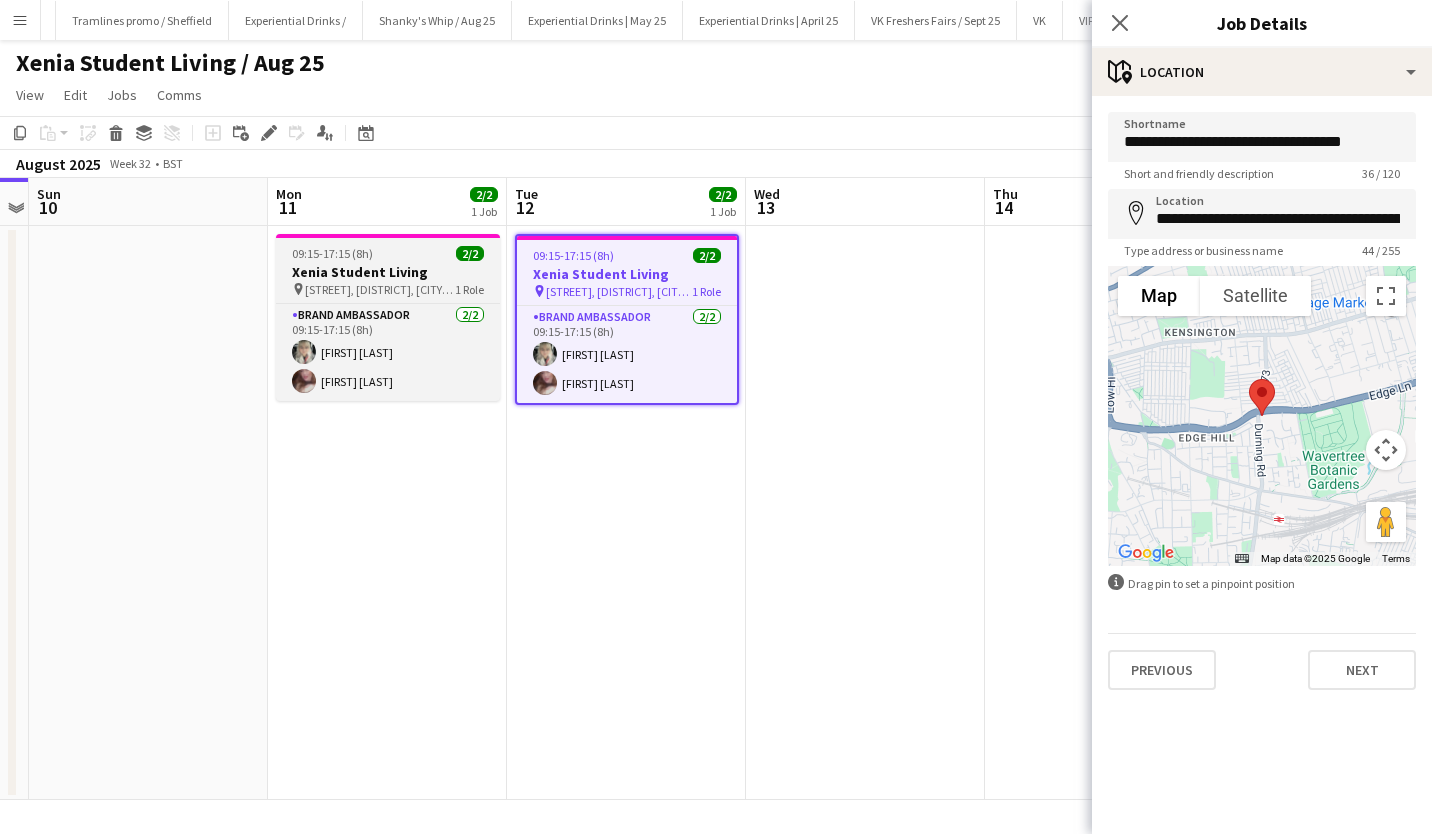 click on "Xenia Student Living" at bounding box center (388, 272) 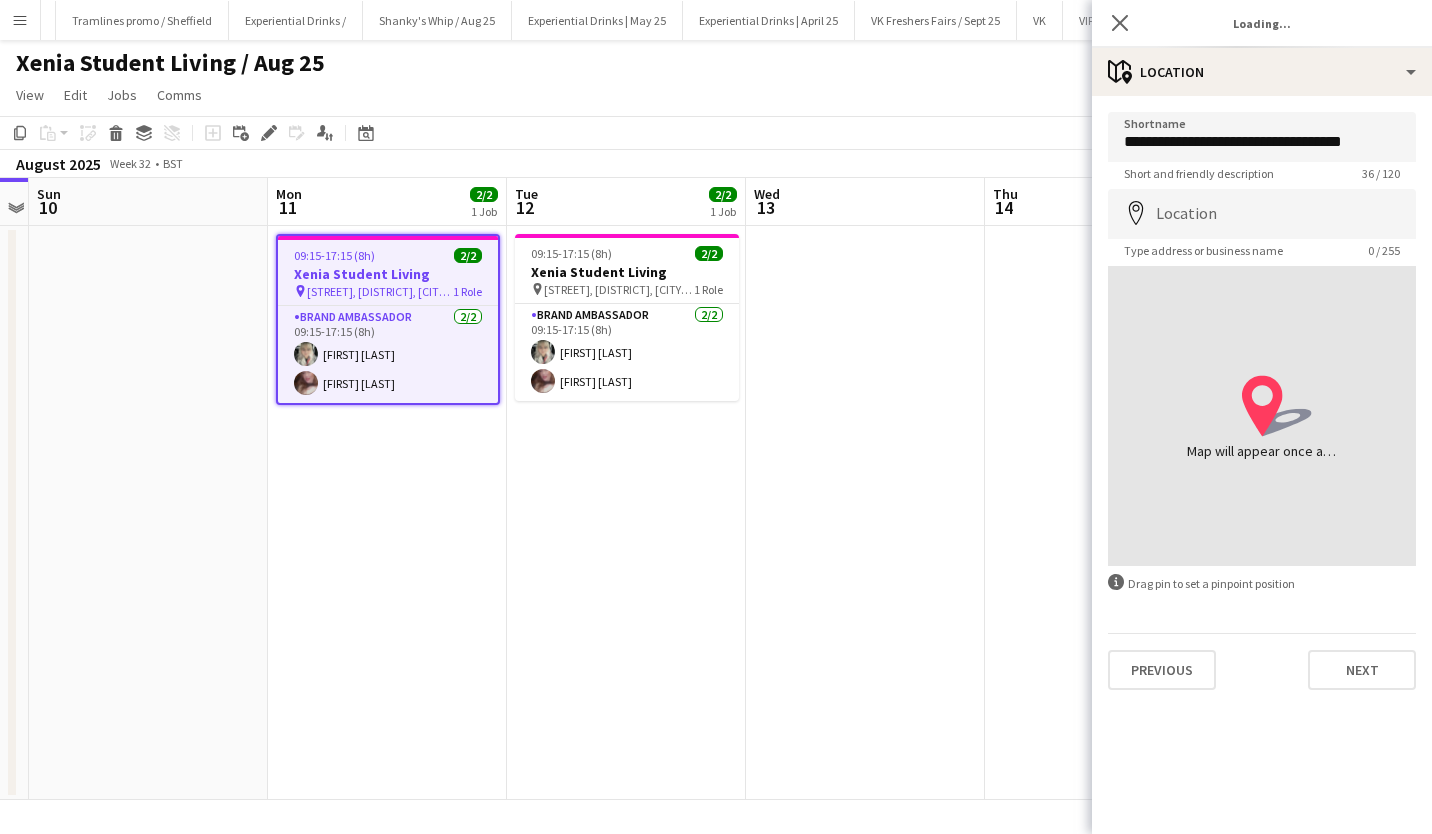 type on "**********" 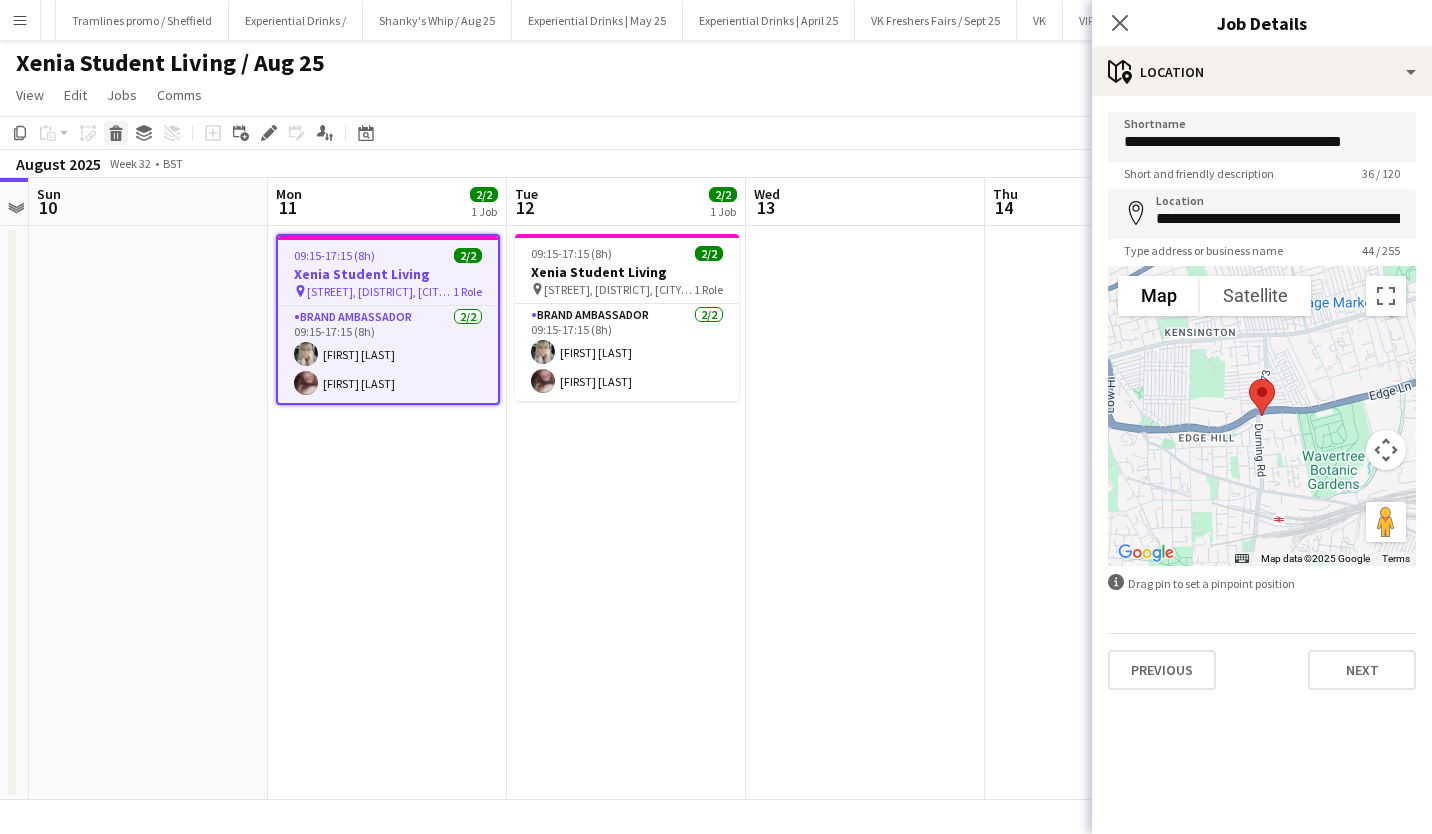 click 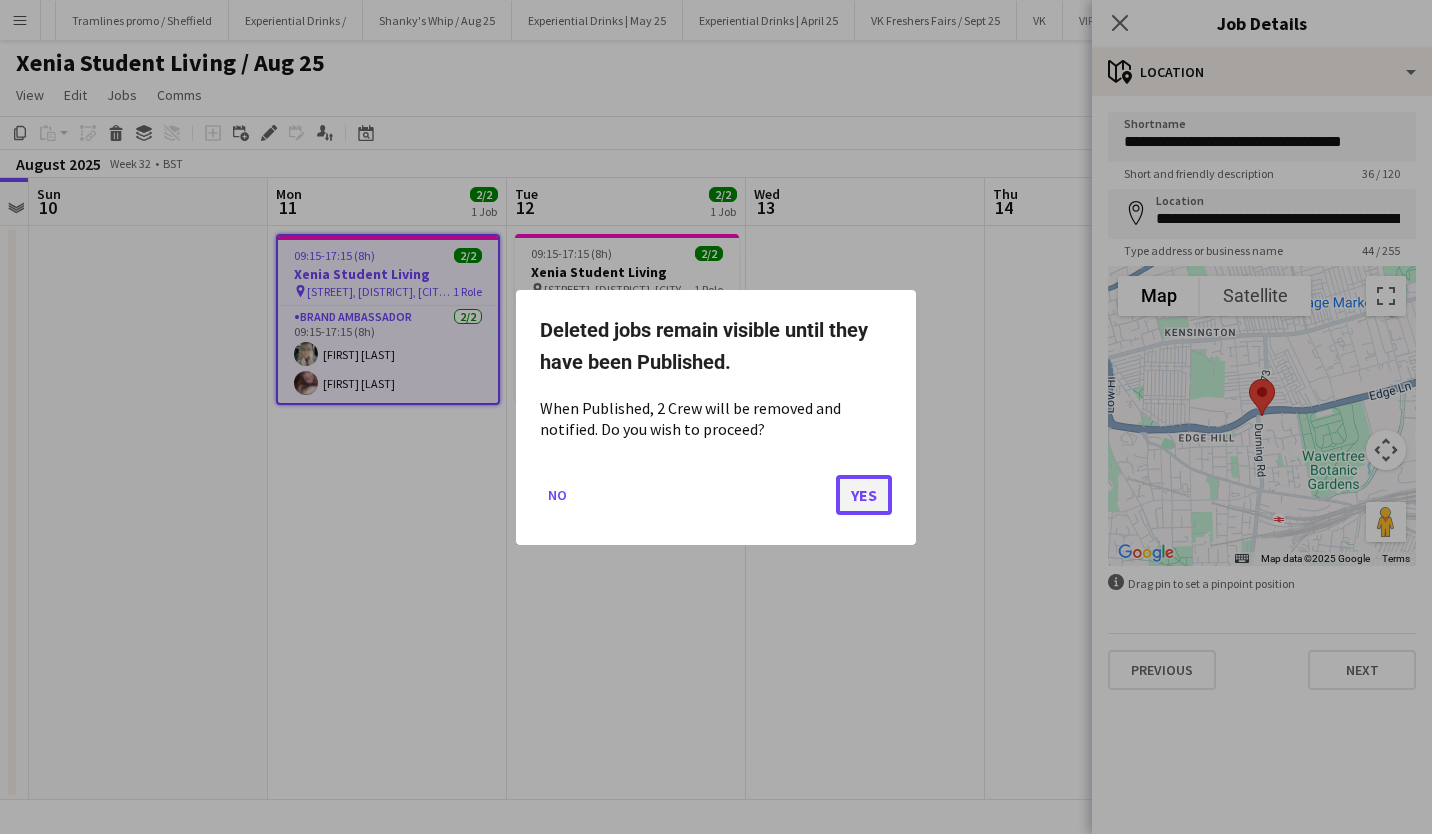click on "Yes" 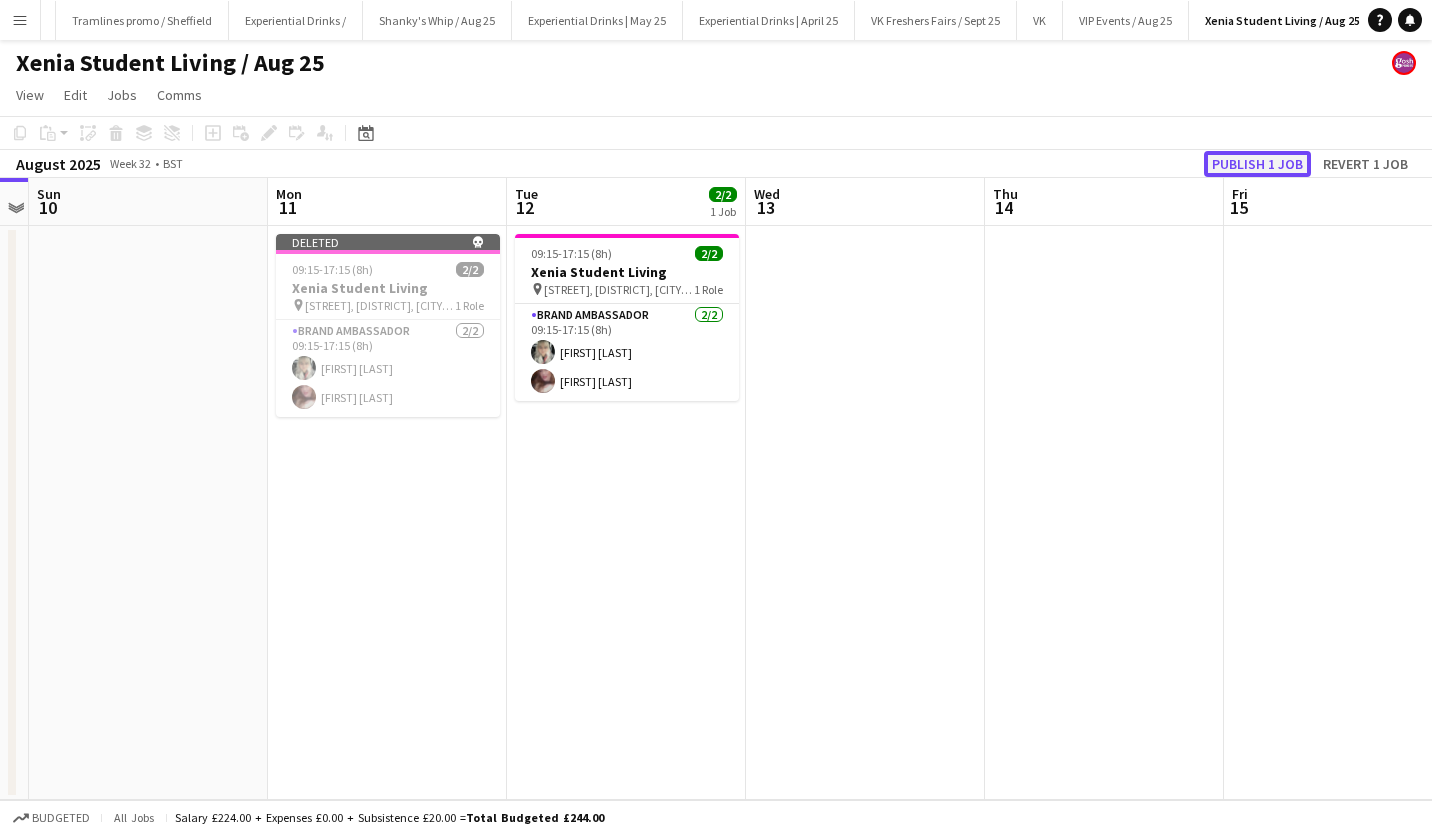 click on "Publish 1 job" 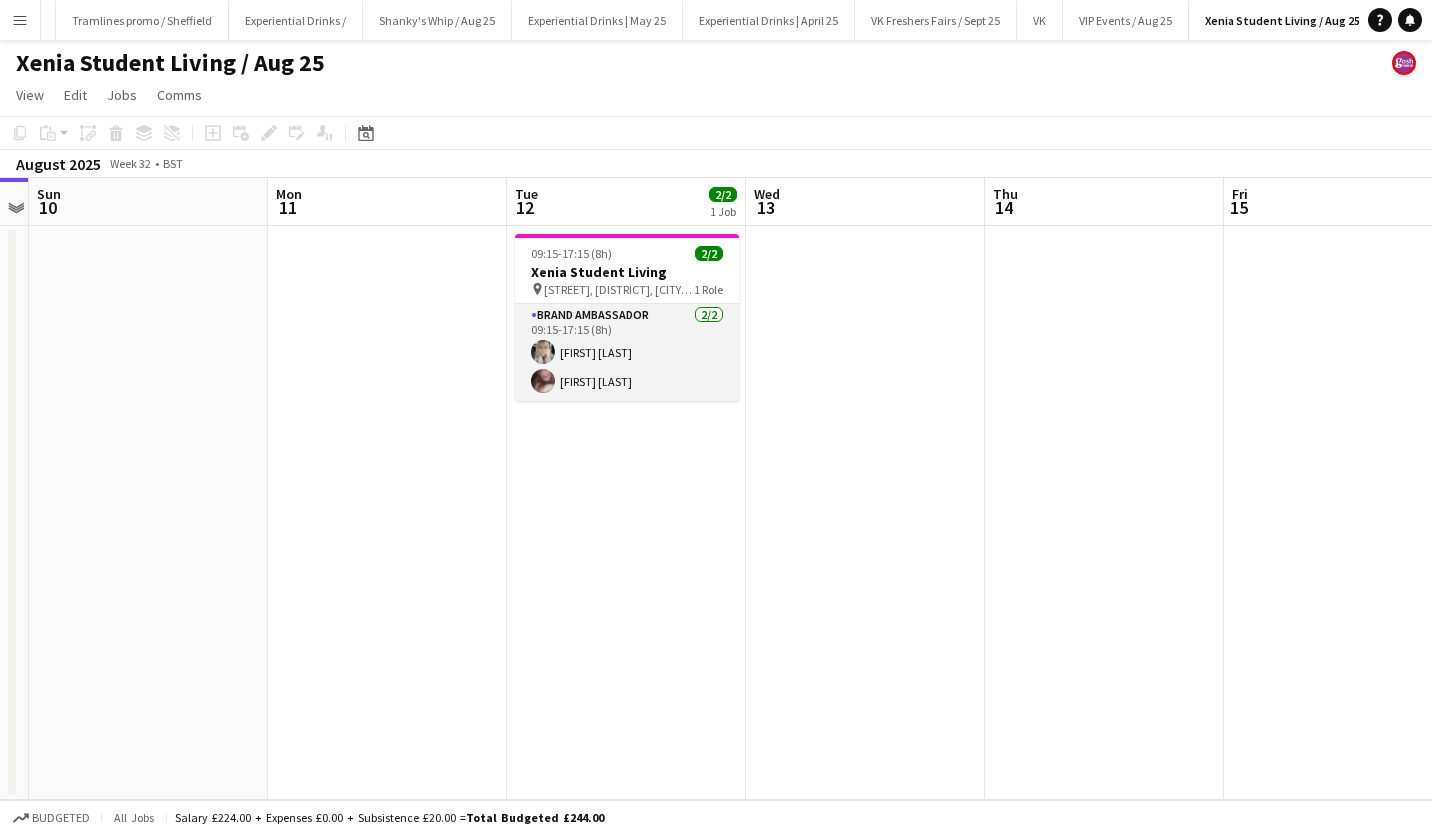 click on "Brand Ambassador   2/2   09:15-17:15 (8h)
Diana Bileviciute Ashleigh Higgins" at bounding box center [627, 352] 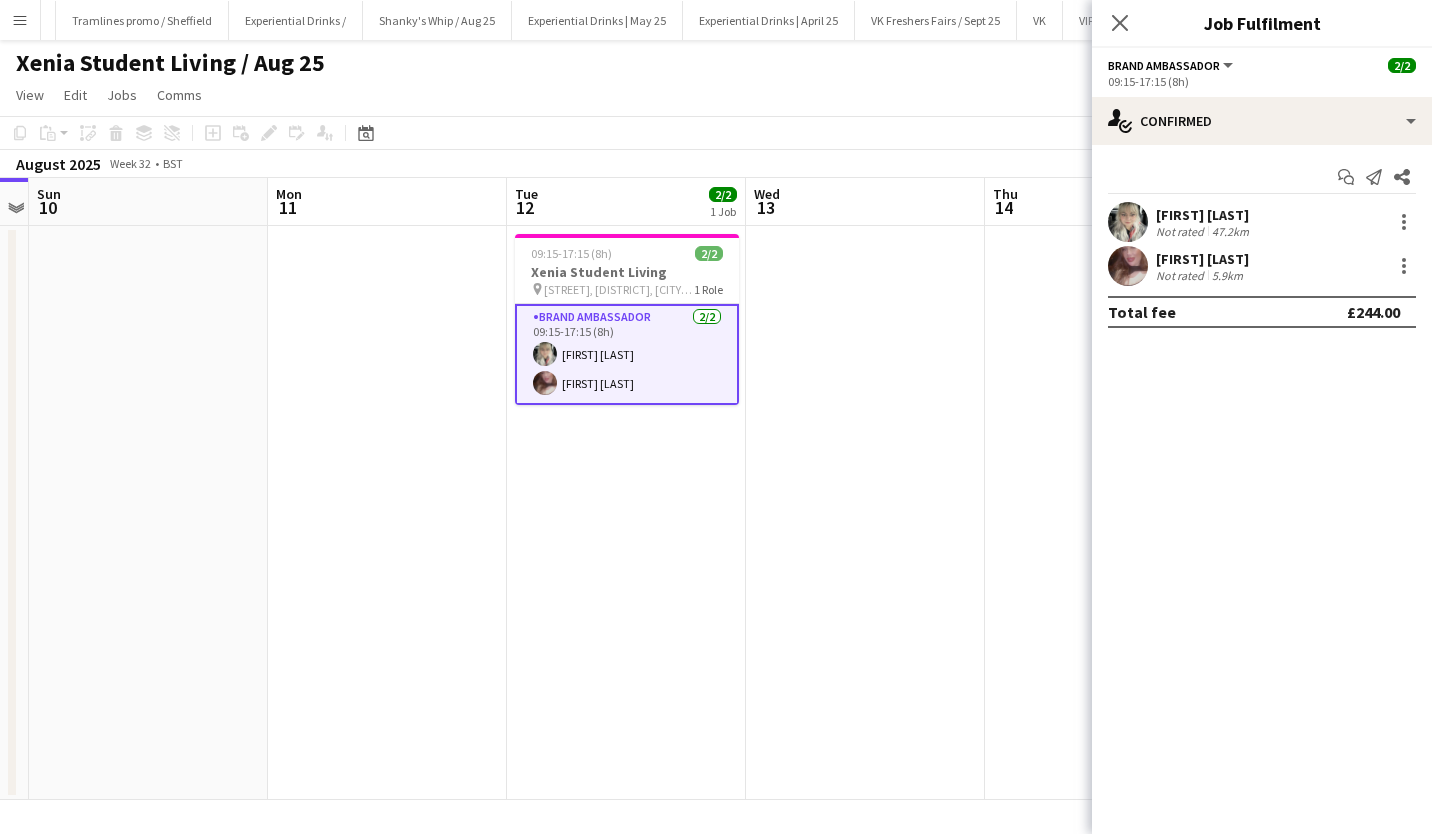 click on "Diana Bileviciute" at bounding box center [1204, 215] 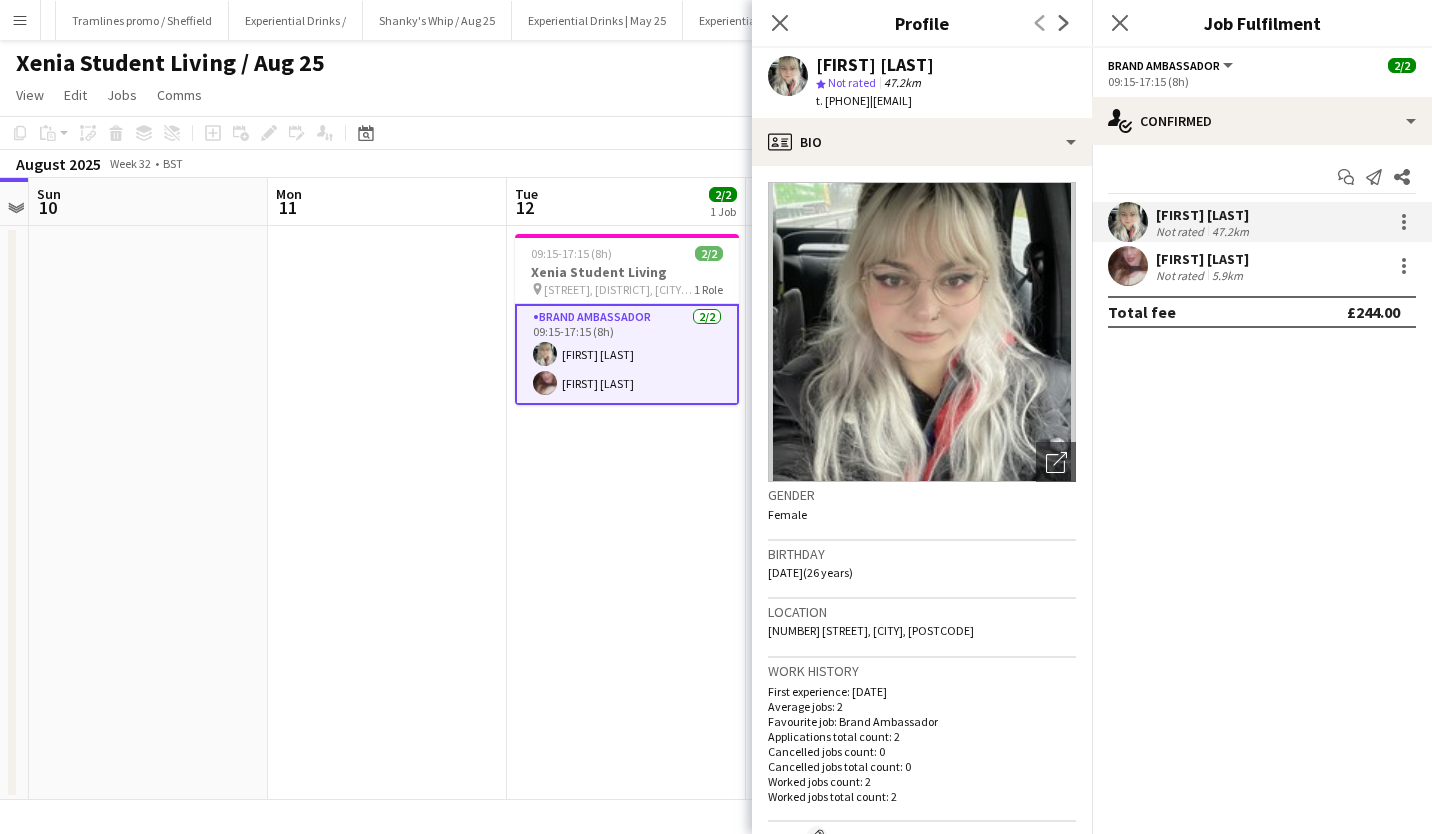 drag, startPoint x: 910, startPoint y: 96, endPoint x: 1035, endPoint y: 98, distance: 125.016 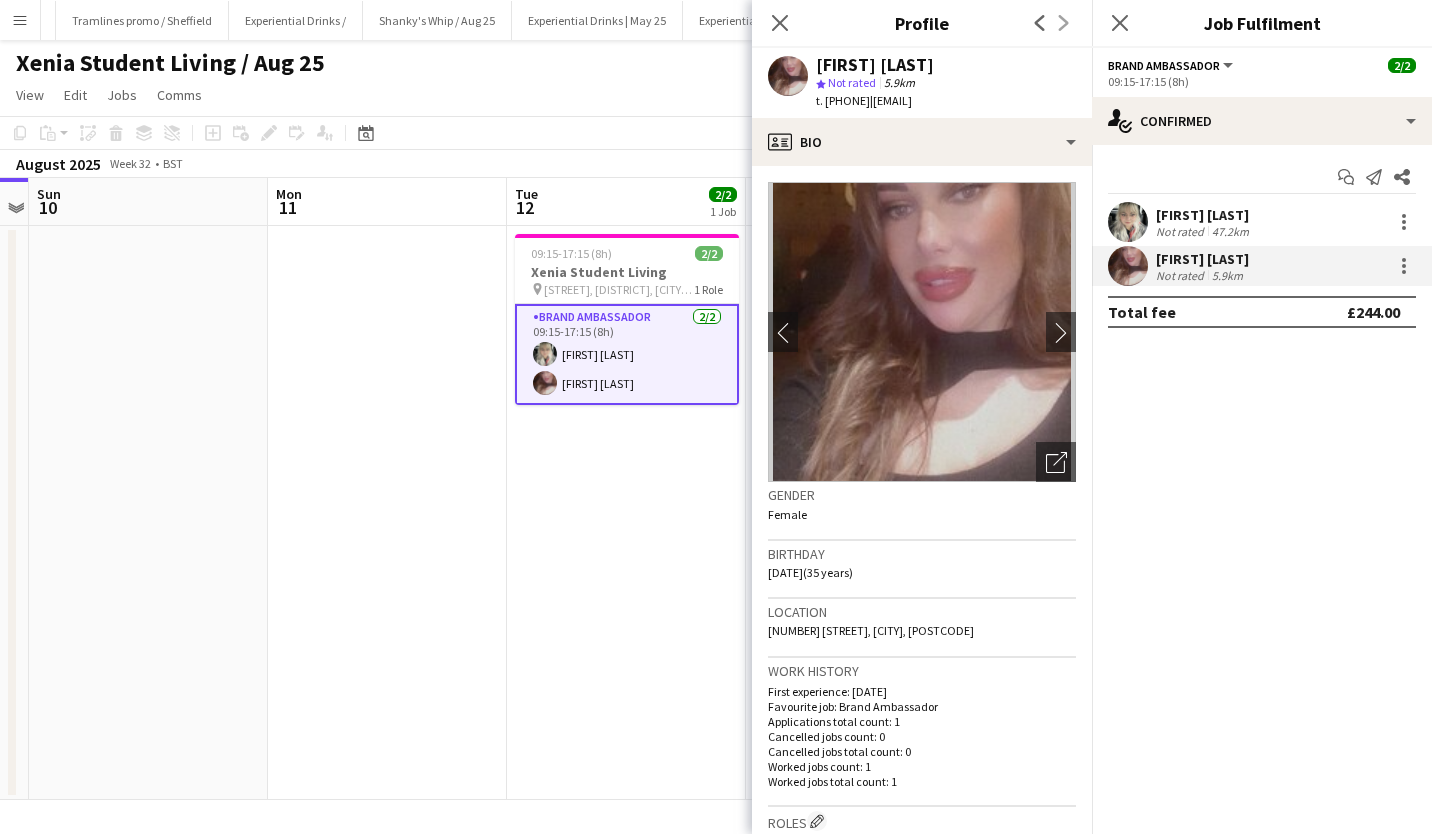 drag, startPoint x: 911, startPoint y: 100, endPoint x: 1067, endPoint y: 98, distance: 156.01282 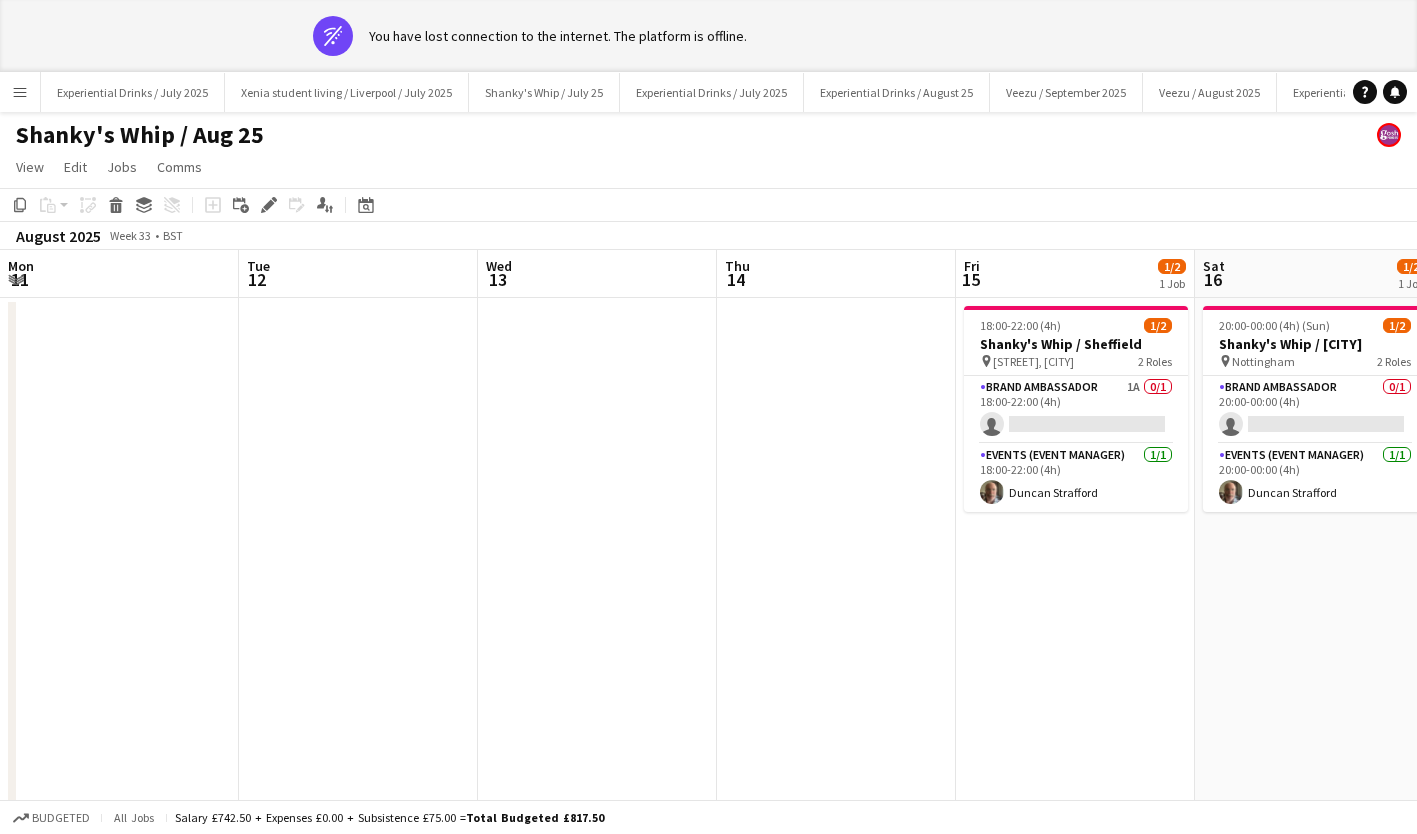scroll, scrollTop: 0, scrollLeft: 0, axis: both 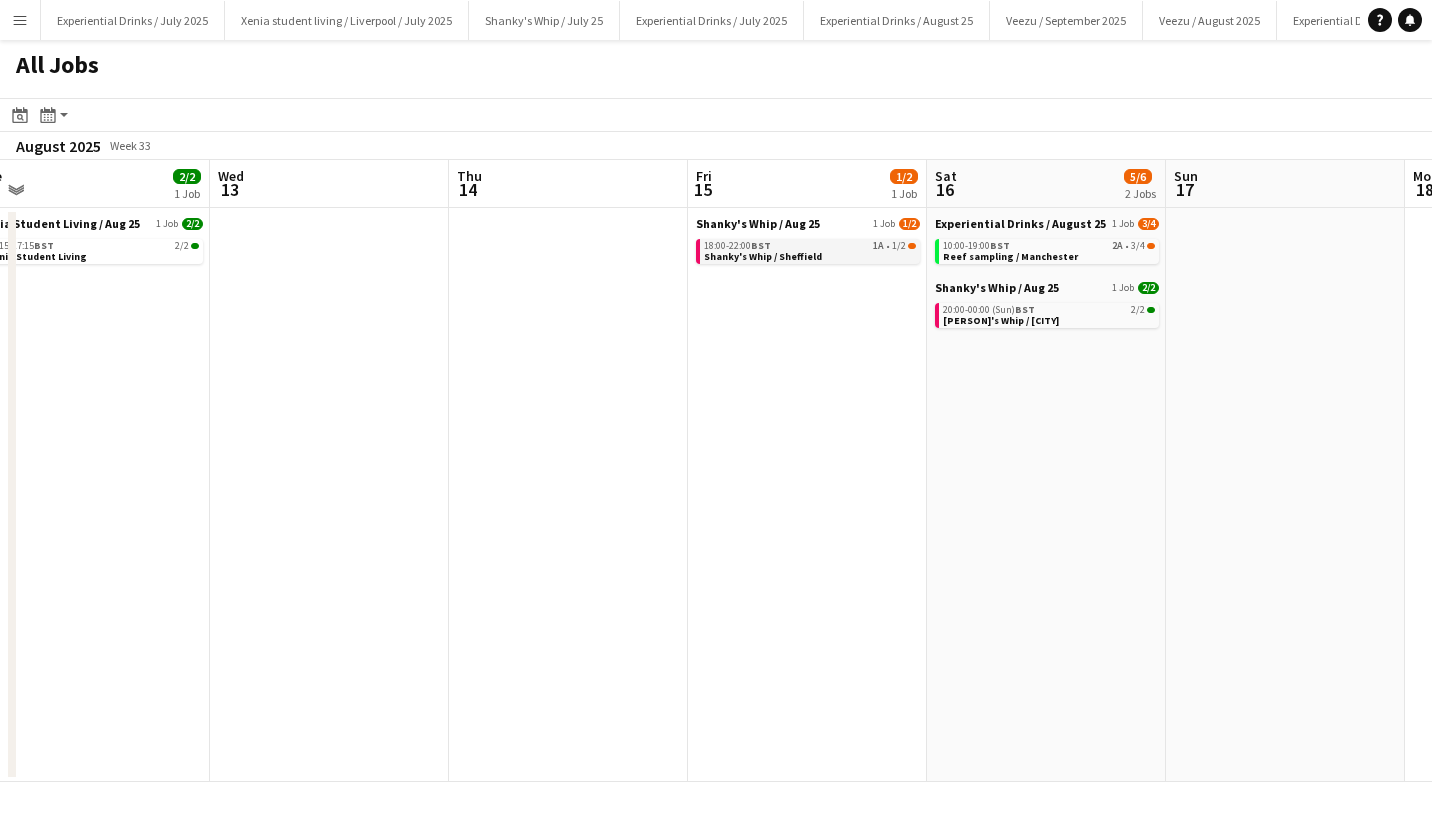 click on "18:00-22:00    BST   [NUMBER]   •   [NUMBER]/[NUMBER]   [PERSON]'s Whip / [CITY]" at bounding box center [810, 250] 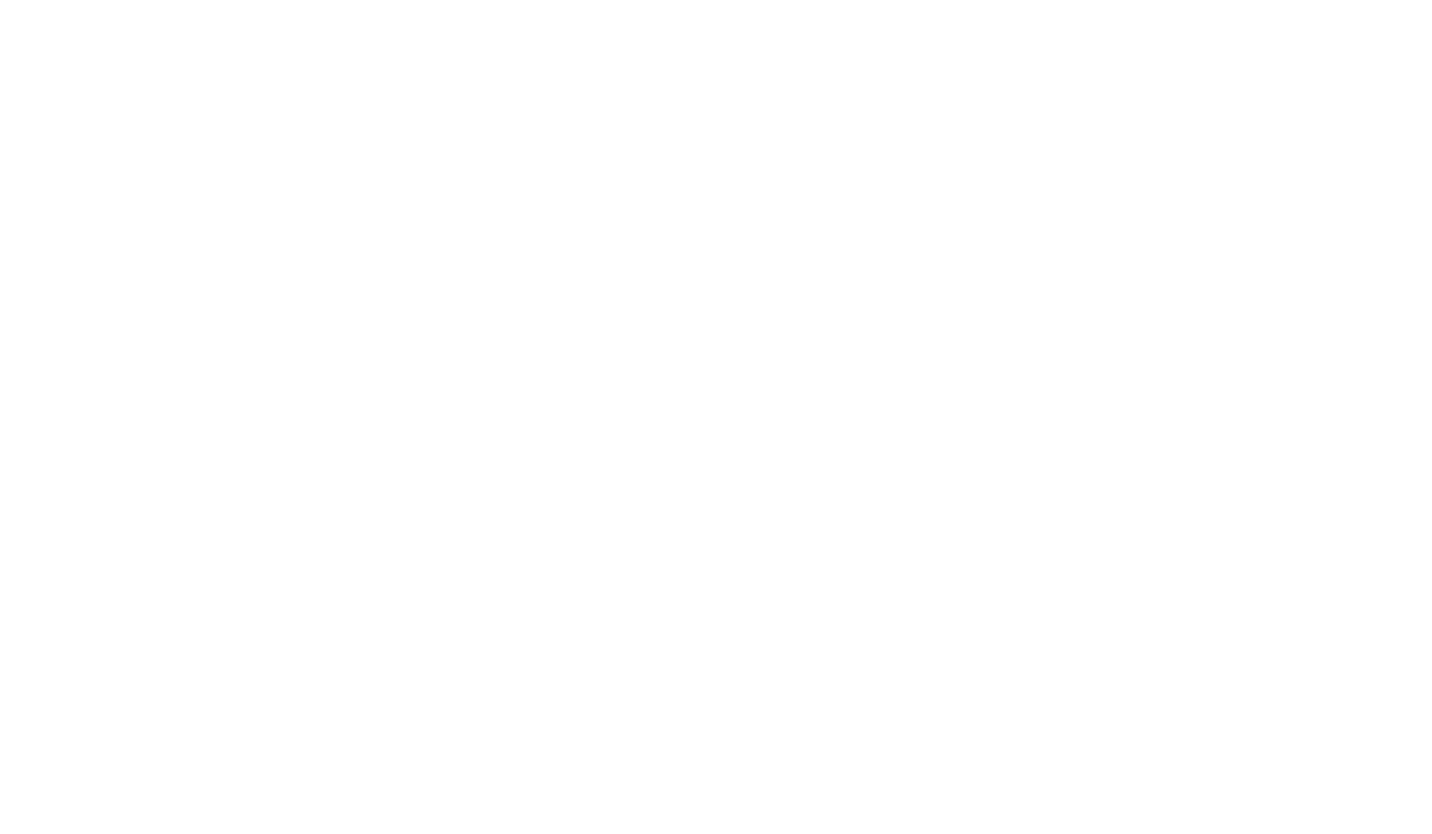 scroll, scrollTop: 0, scrollLeft: 0, axis: both 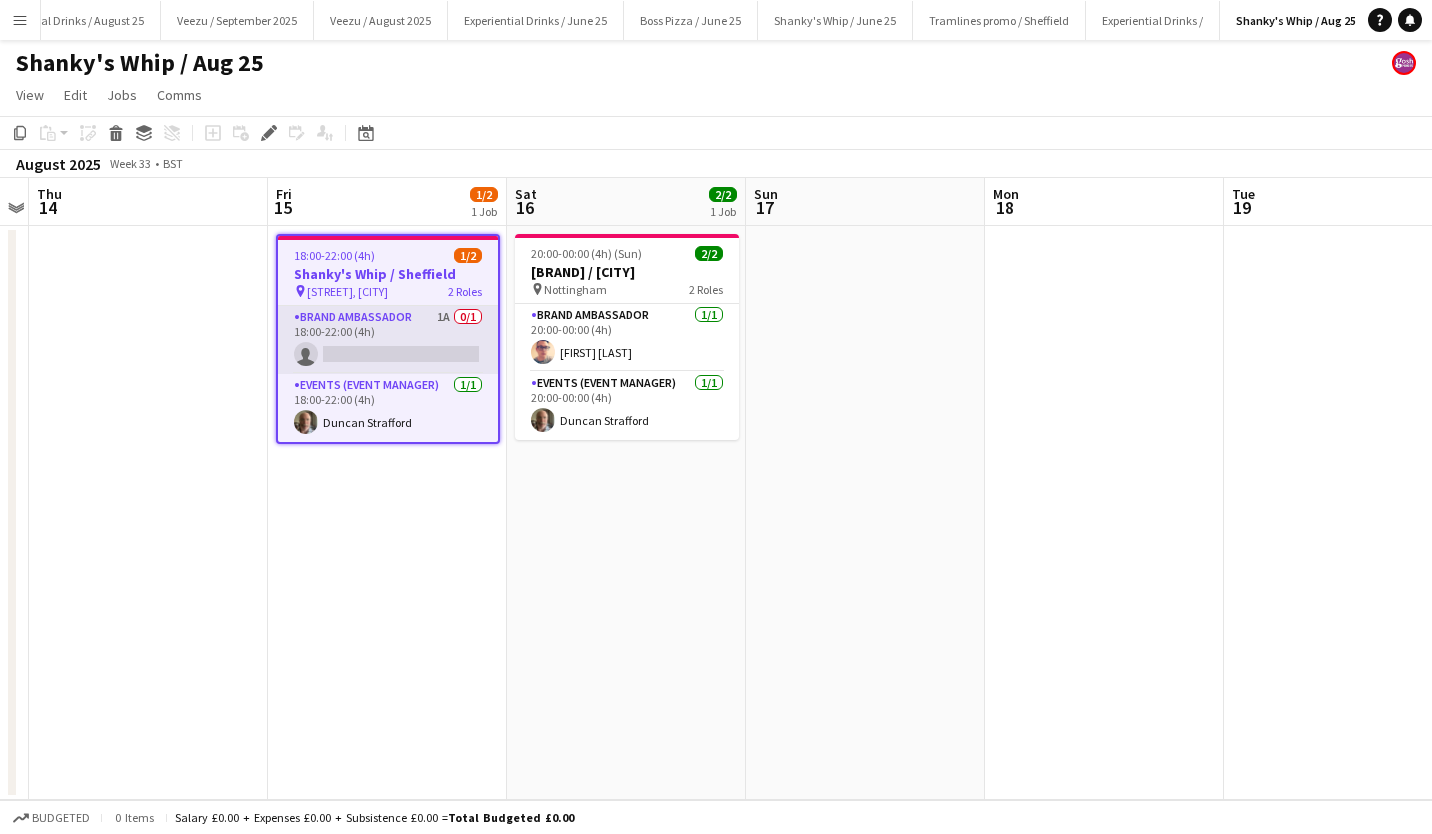 click on "Brand Ambassador   1A   0/1   18:00-22:00 (4h)
single-neutral-actions" at bounding box center [388, 340] 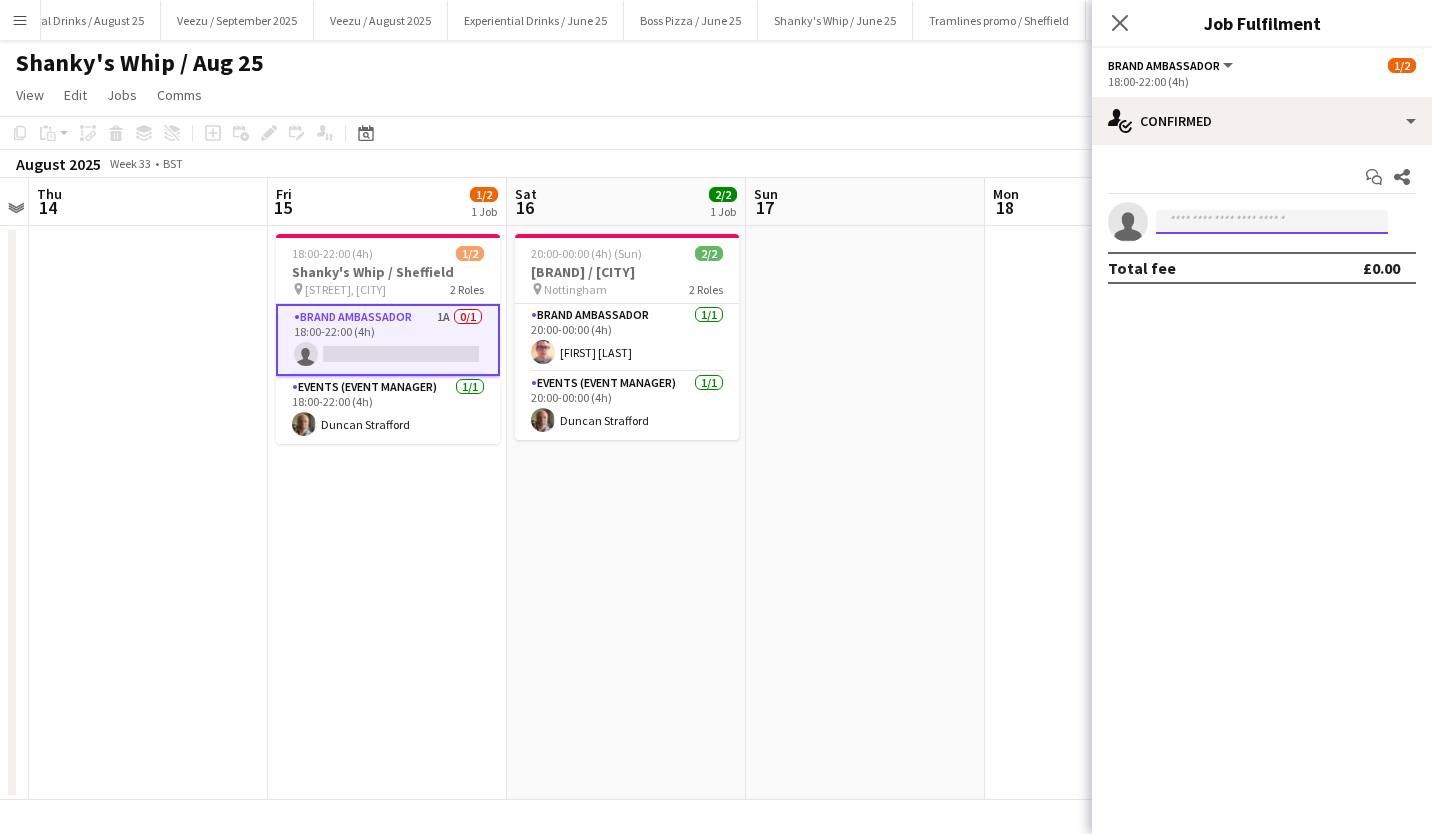 click at bounding box center (1272, 222) 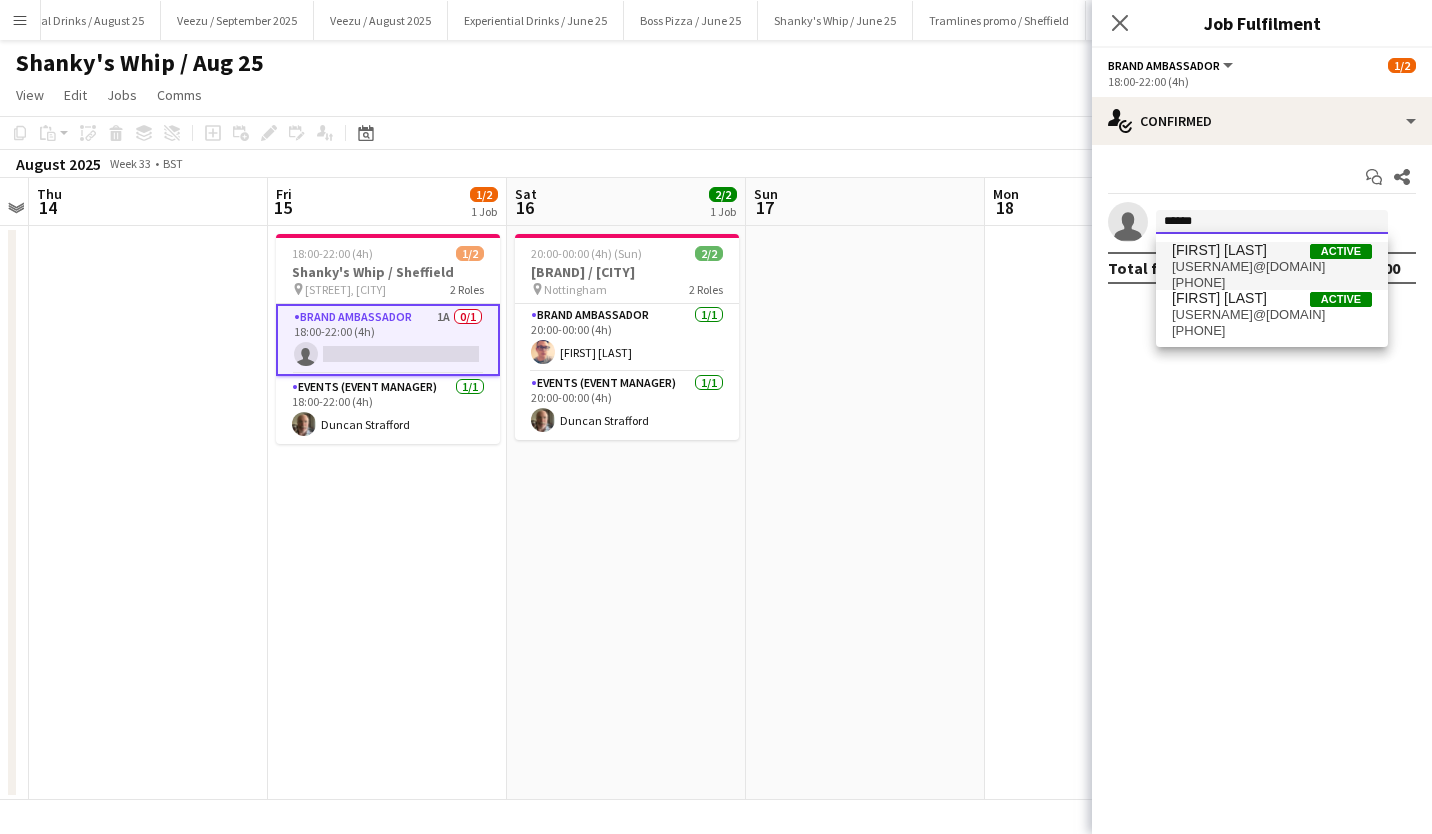 type on "*****" 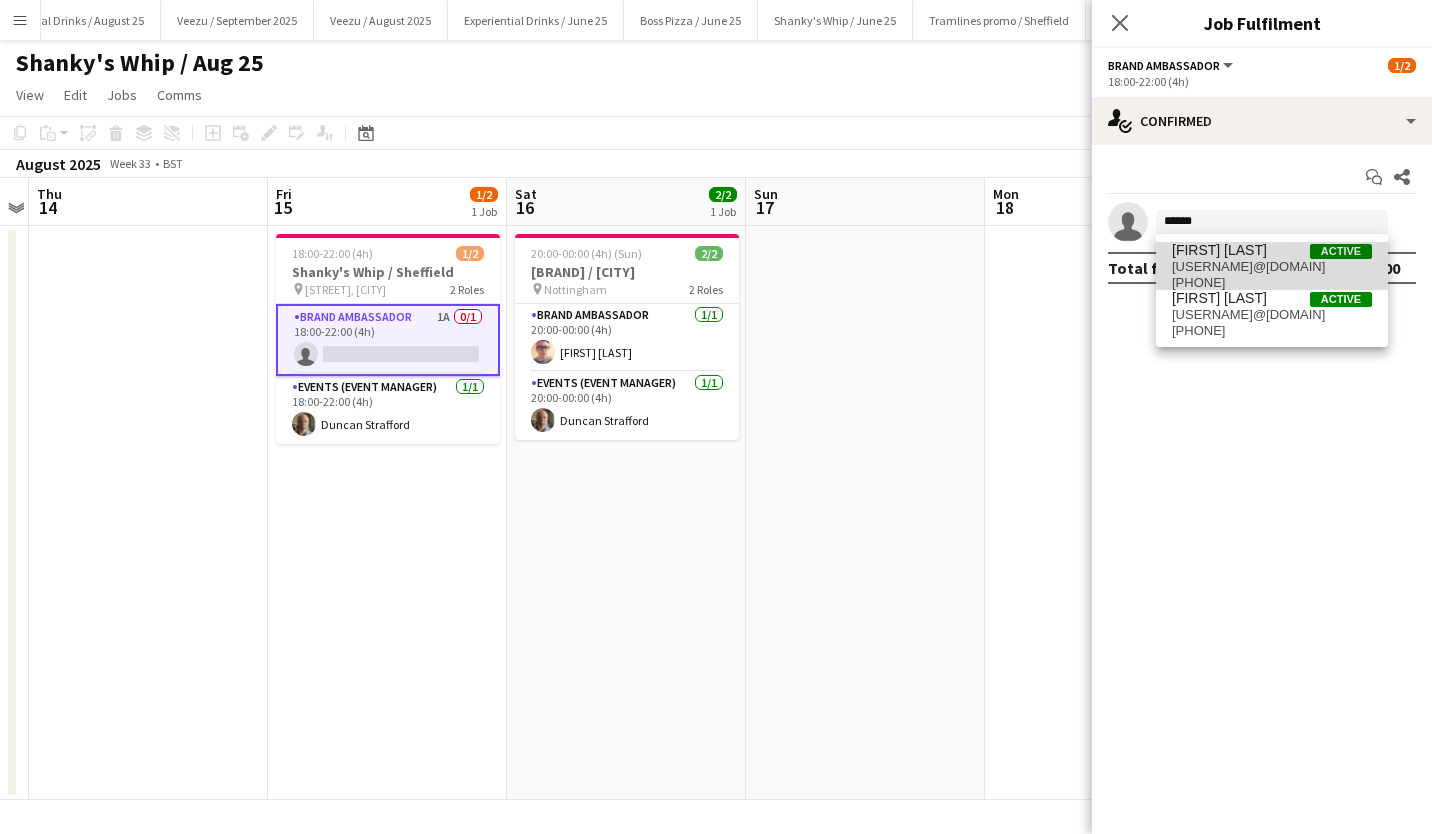 click on "[FIRST] [LAST]" at bounding box center (1219, 250) 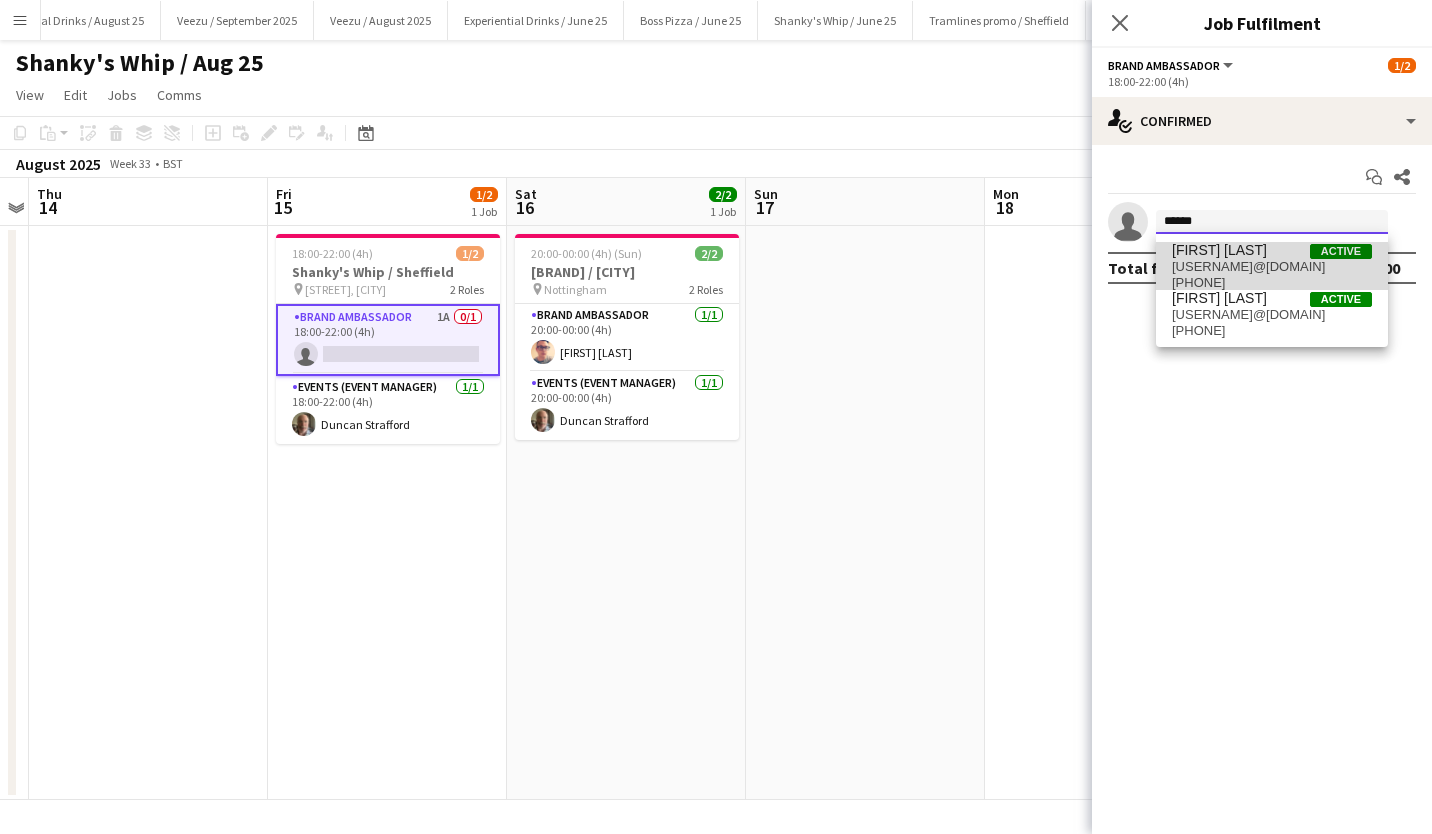 type 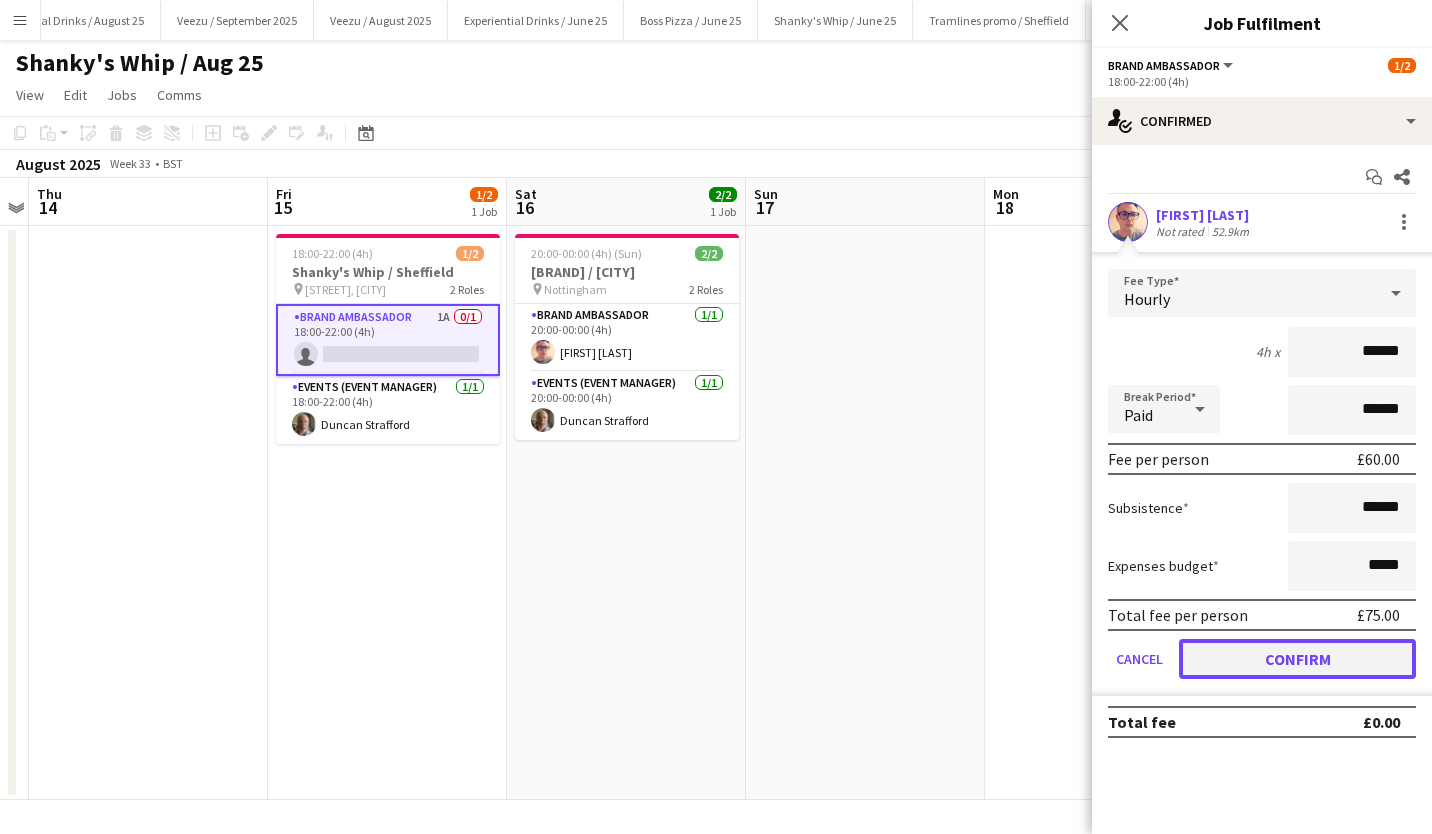 click on "Confirm" at bounding box center [1297, 659] 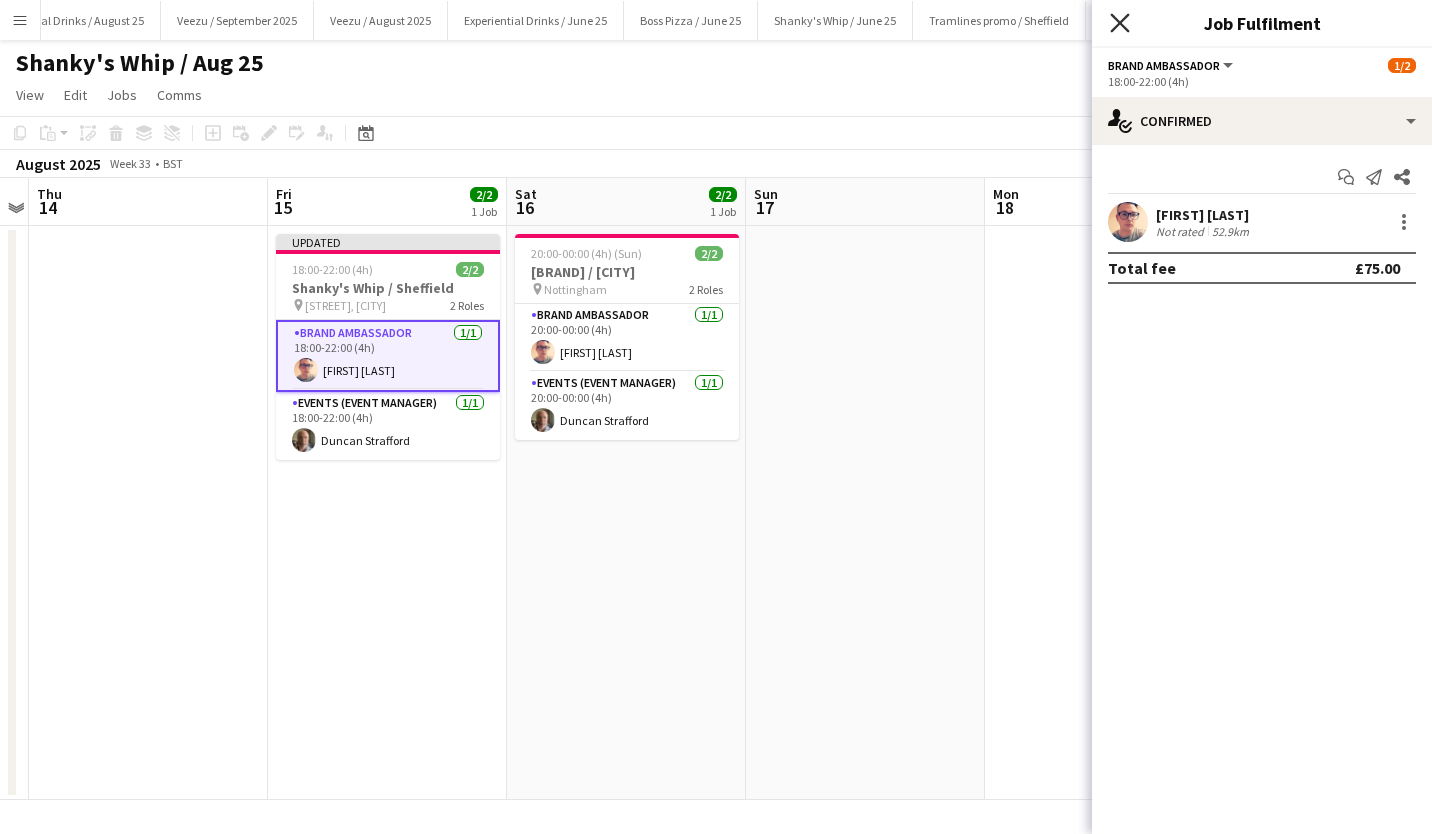 click 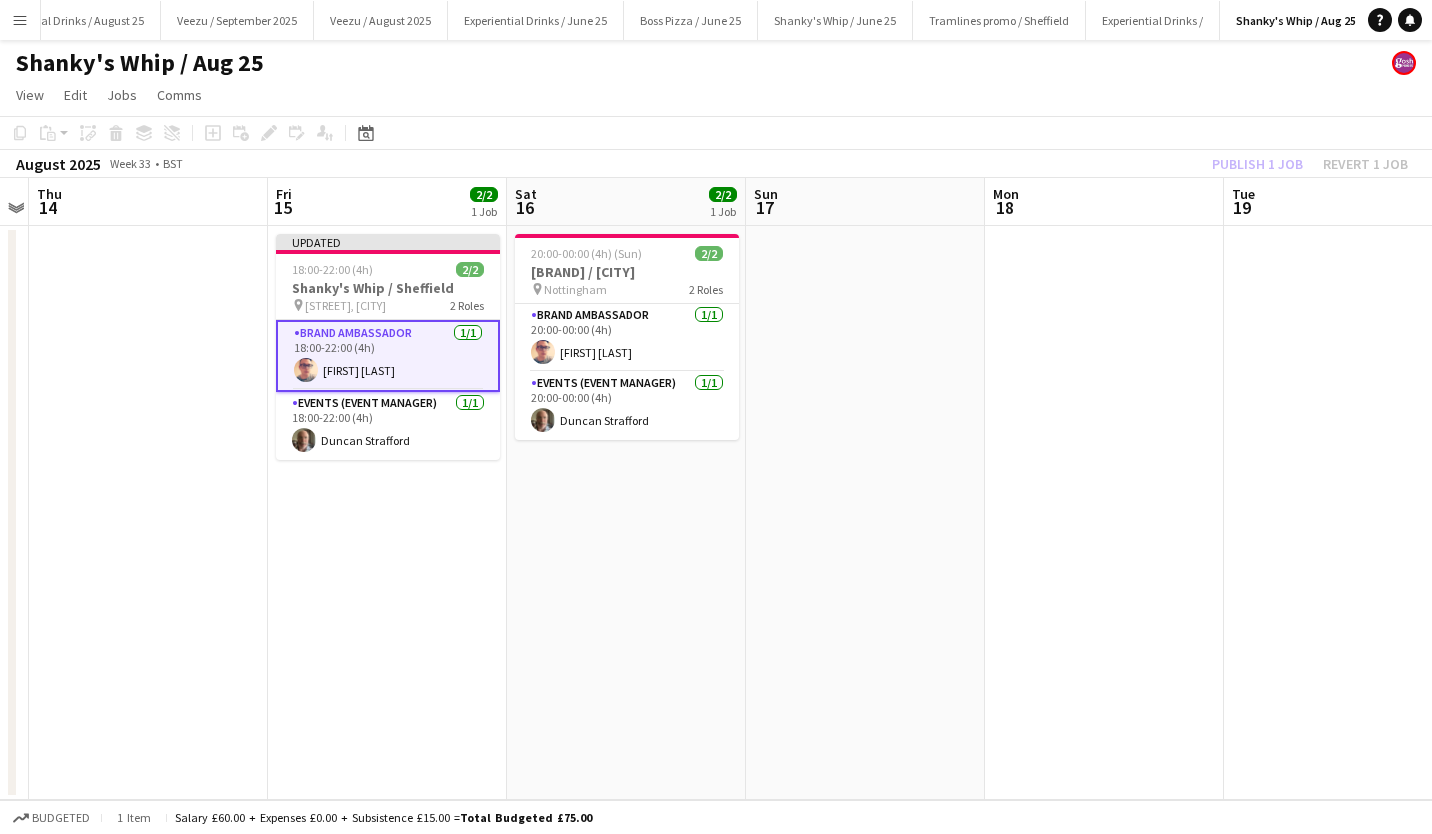 click on "Publish 1 job   Revert 1 job" 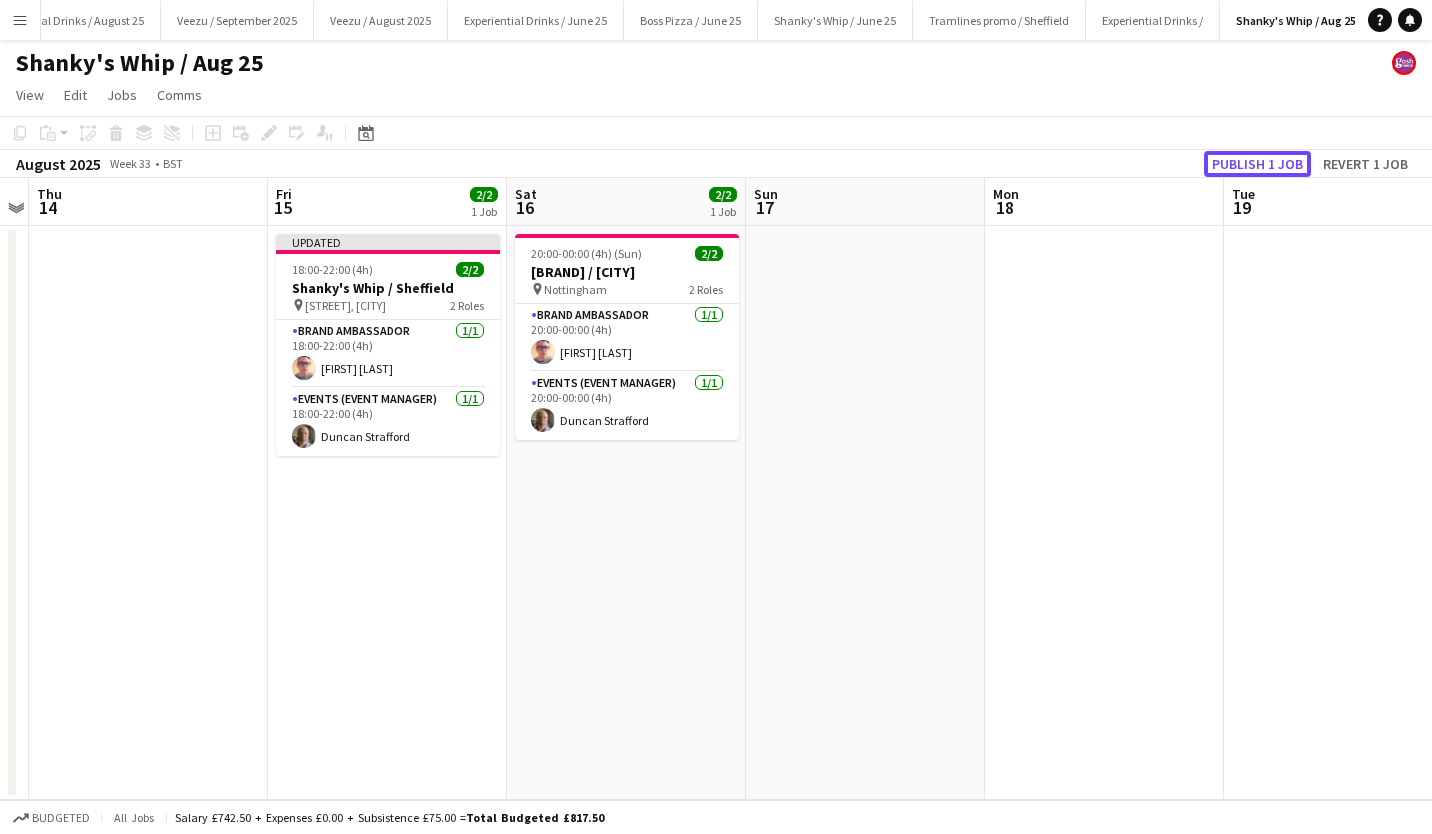 click on "Publish 1 job" 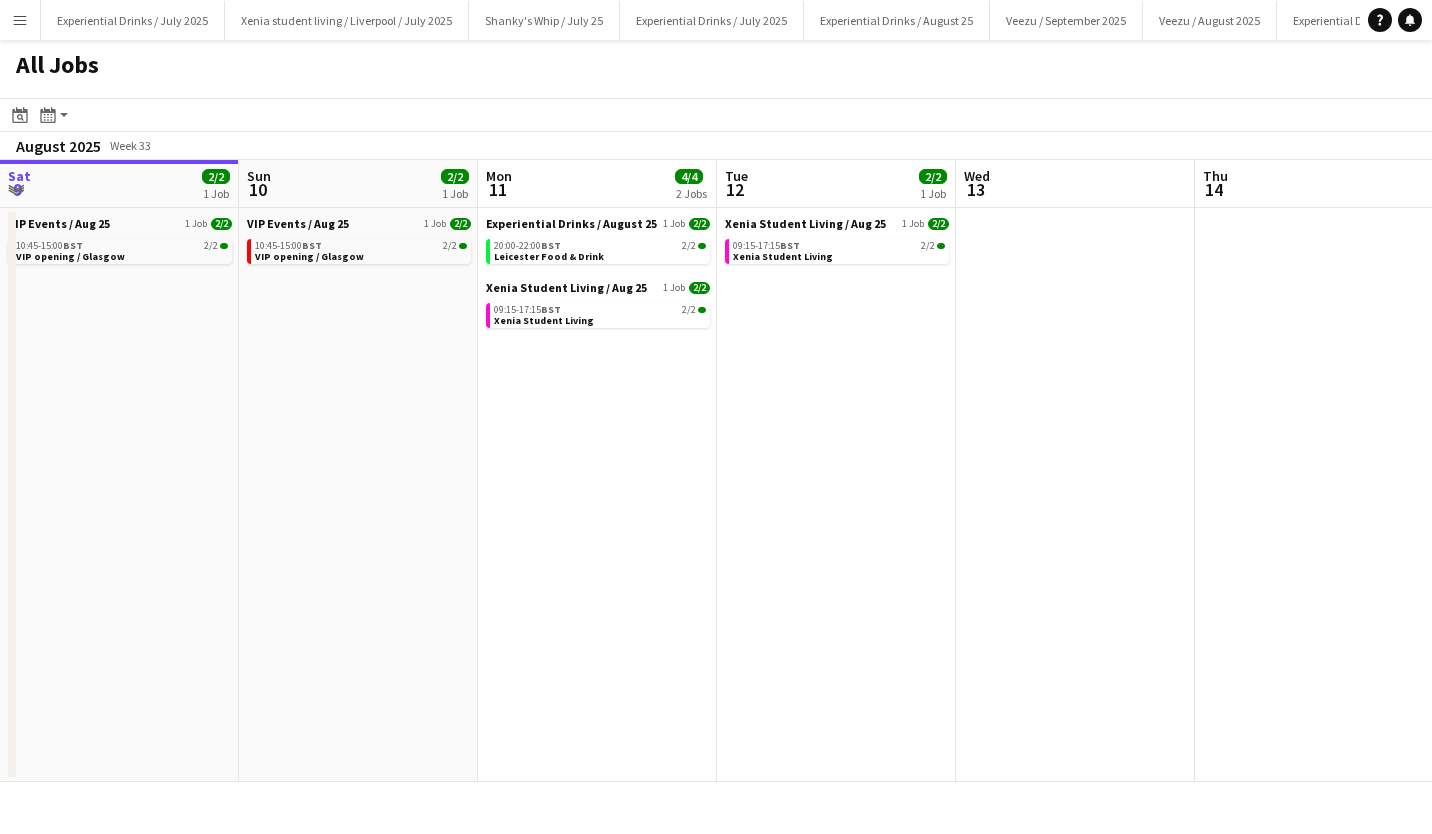 scroll, scrollTop: 0, scrollLeft: 0, axis: both 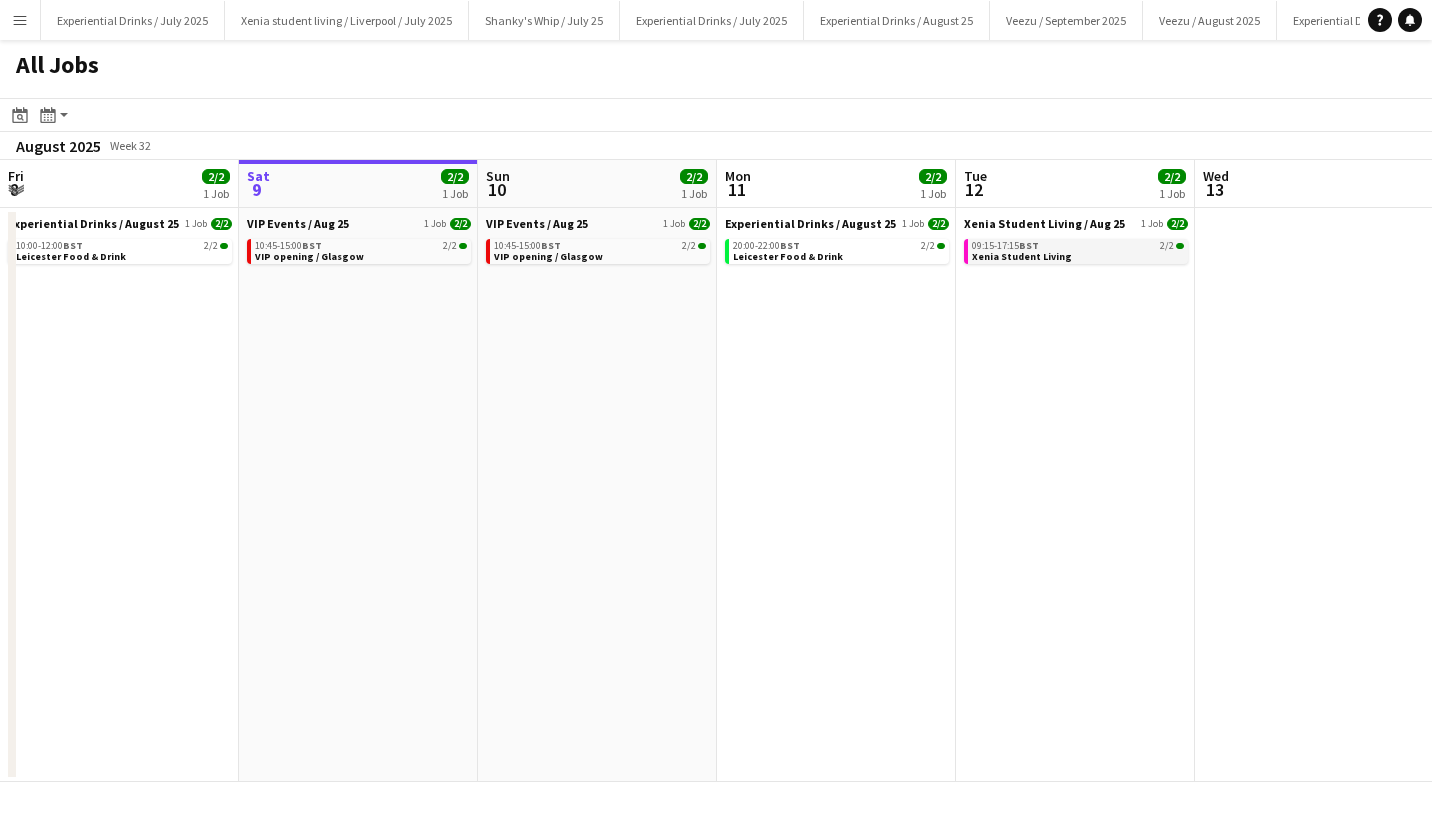 click on "Xenia Student Living" at bounding box center (1022, 256) 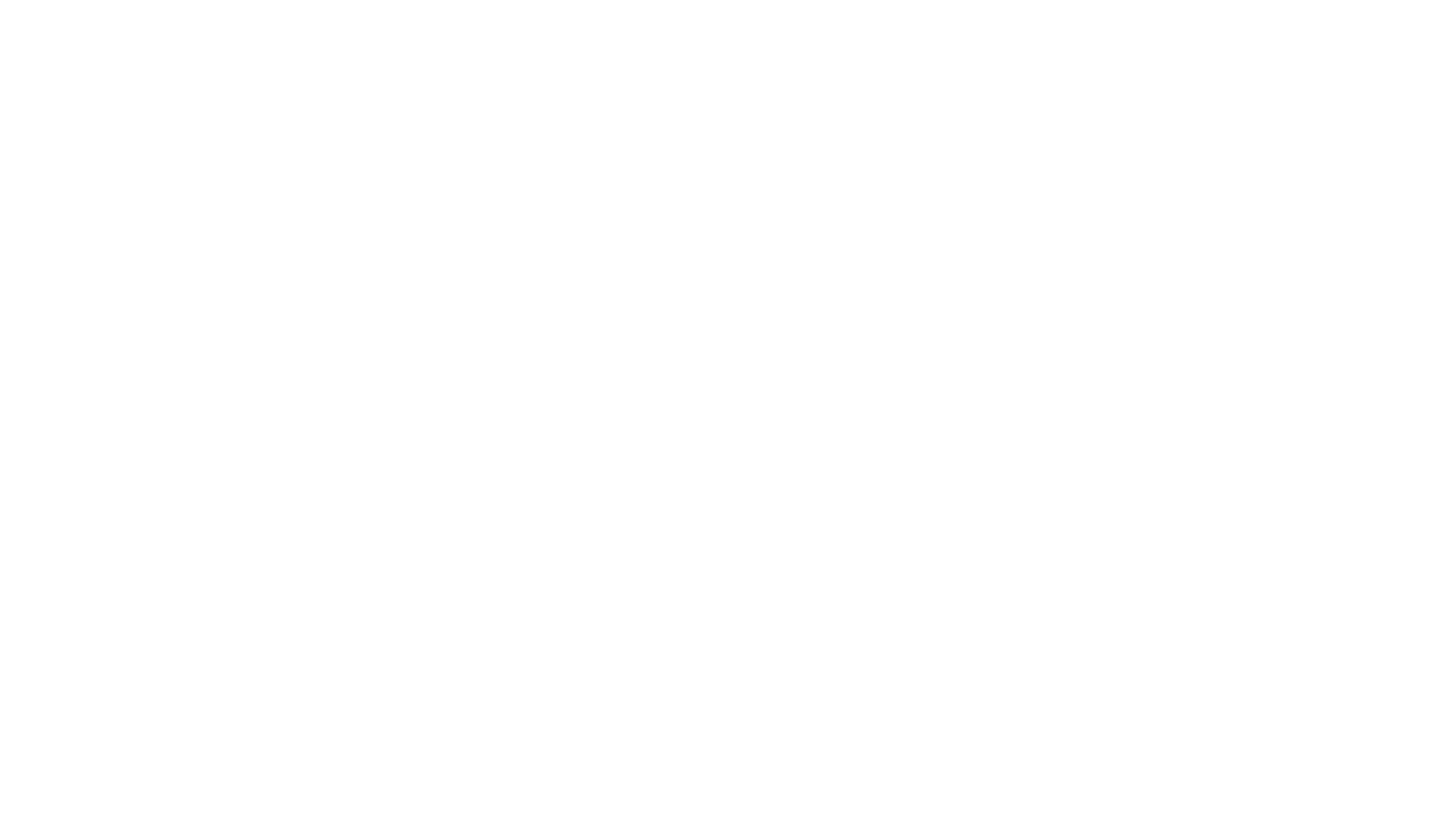 scroll, scrollTop: 0, scrollLeft: 0, axis: both 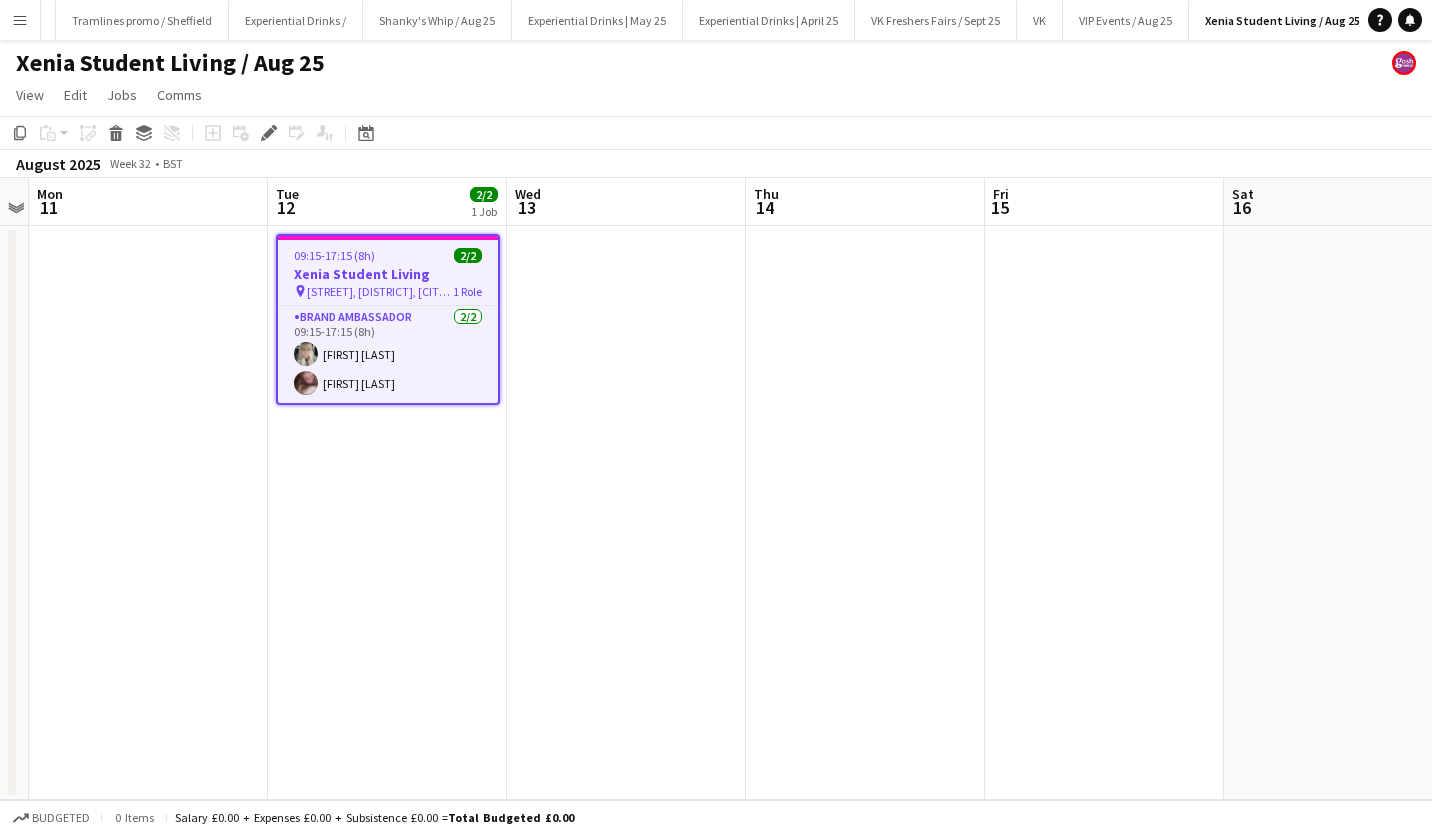 click on "Xenia Student Living" at bounding box center (388, 274) 